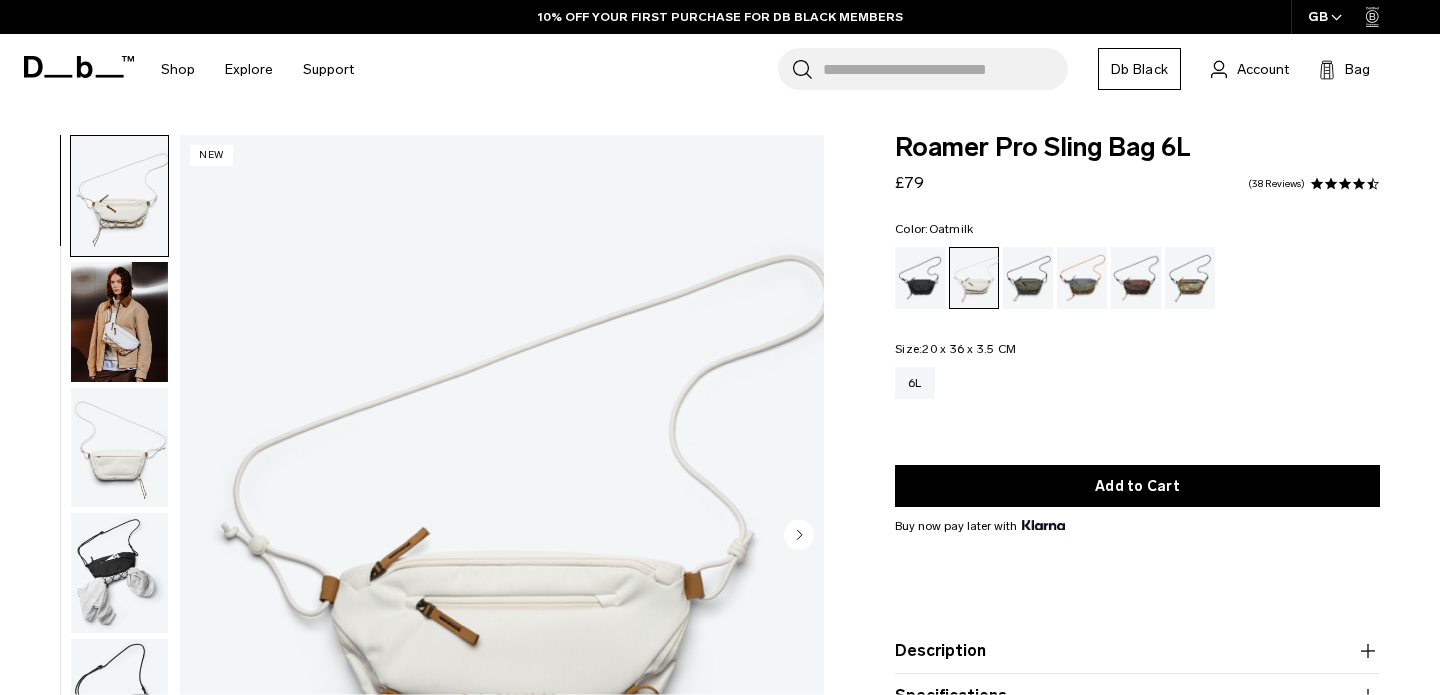 click at bounding box center (119, 322) 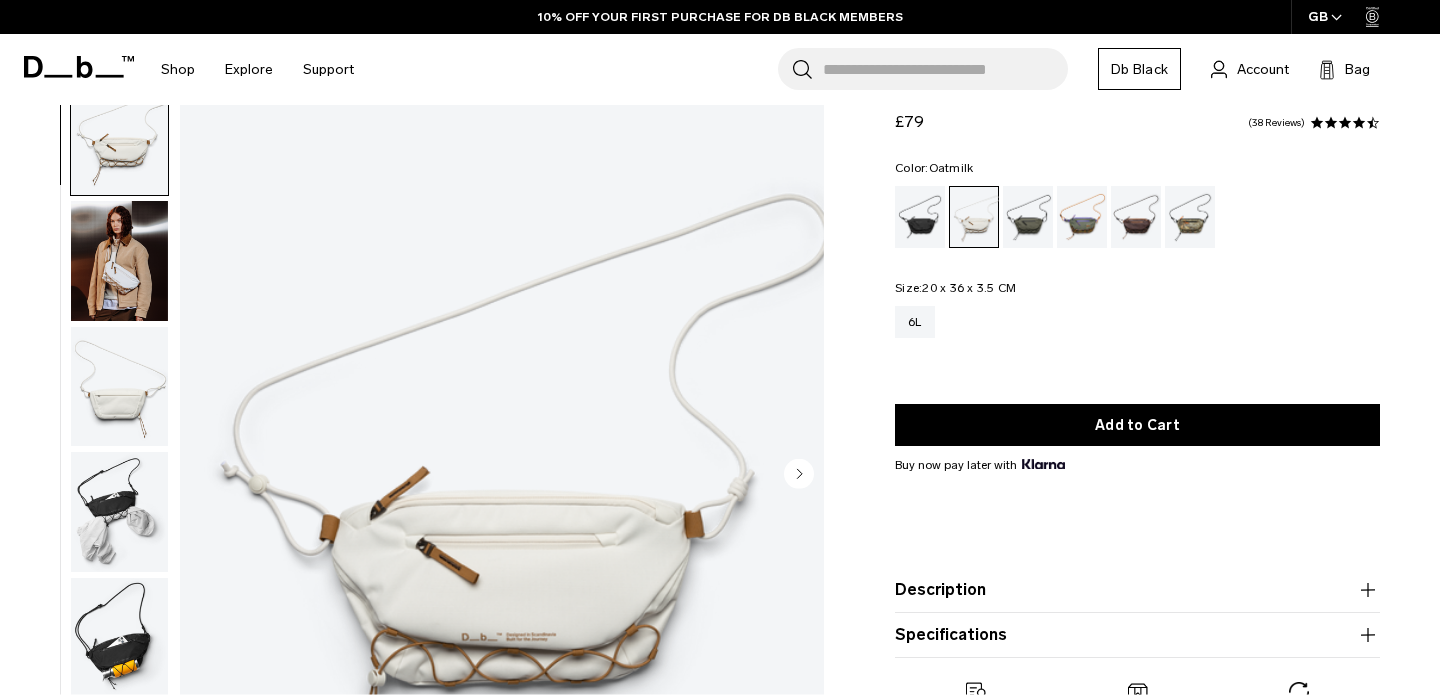 scroll, scrollTop: 36, scrollLeft: 0, axis: vertical 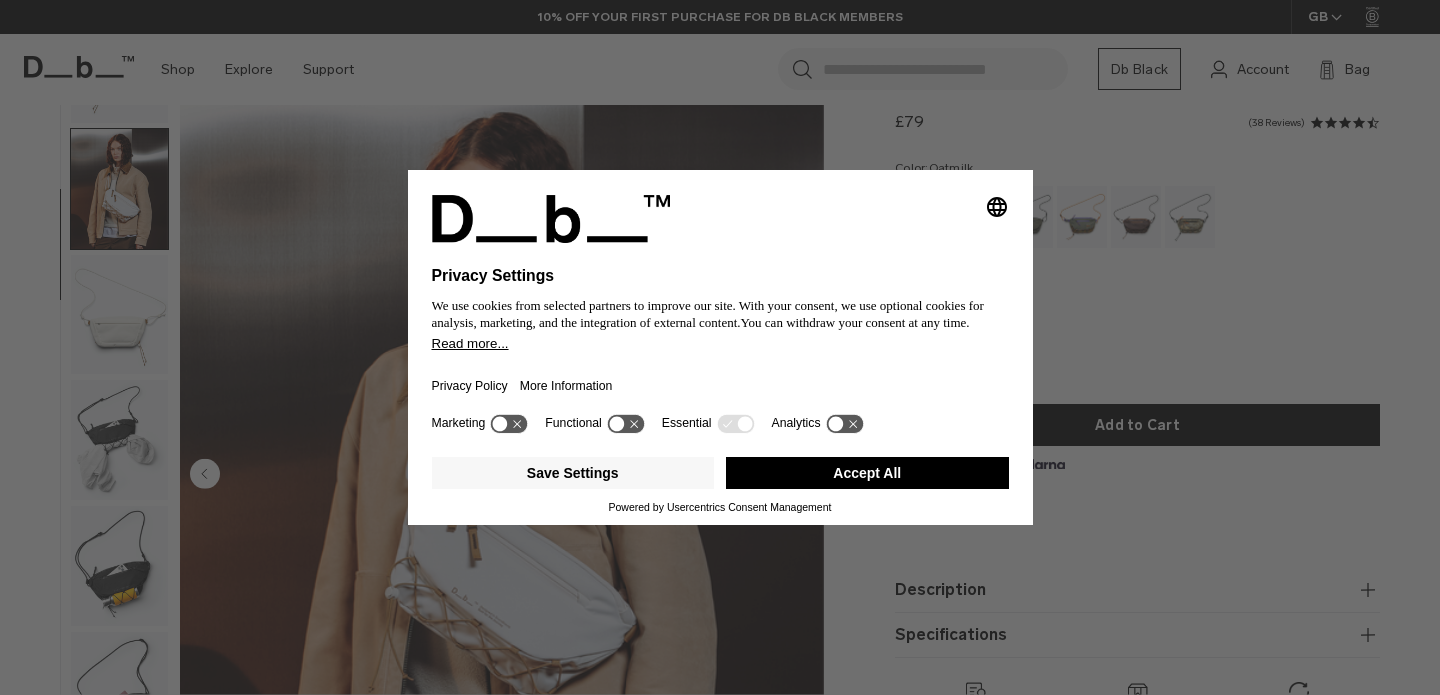 click on "Selecting an option will immediately change the language Privacy Settings We use cookies from selected partners to improve our site. With your consent, we use optional cookies for analysis, marketing, and the integration of external content.  You can withdraw your consent at any time. Read more... Privacy Policy More Information Marketing Functional Essential Analytics Save Settings Accept All Powered by   Usercentrics Consent Management" at bounding box center (720, 347) 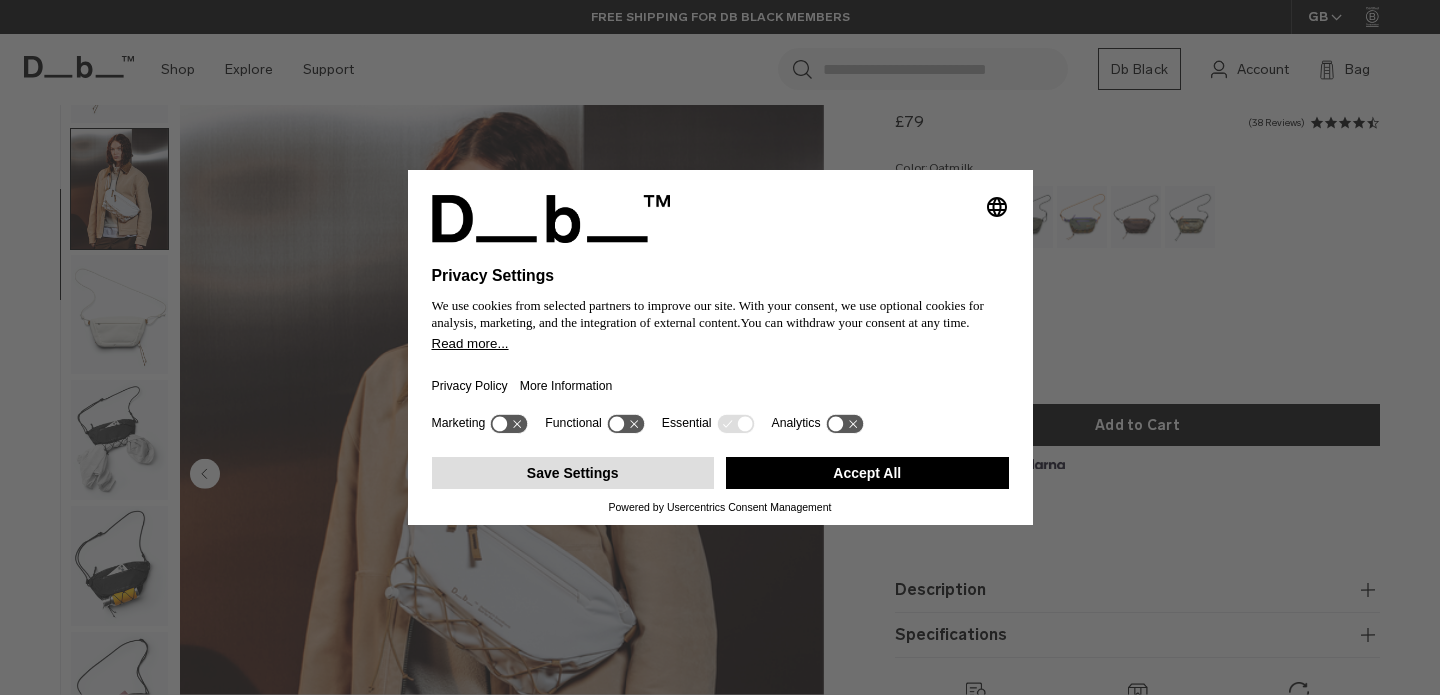click on "Save Settings" at bounding box center (573, 473) 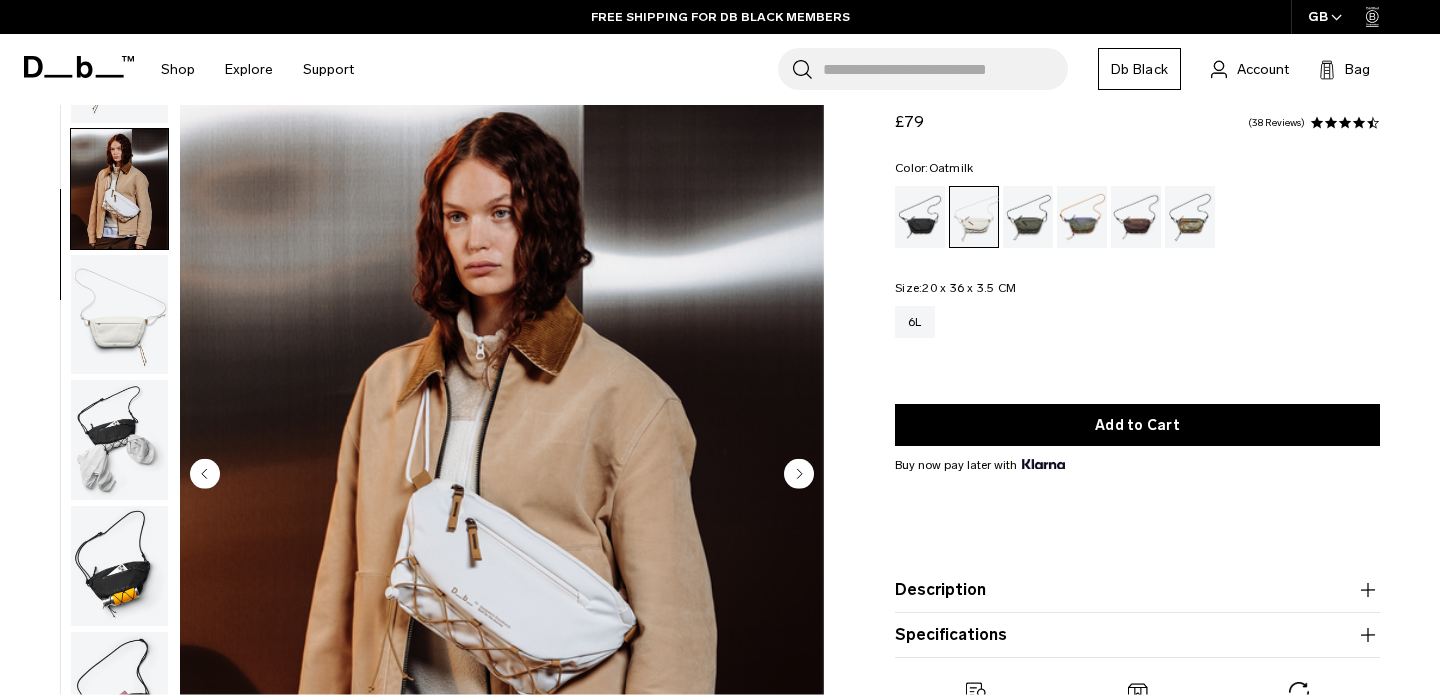 click at bounding box center [119, 315] 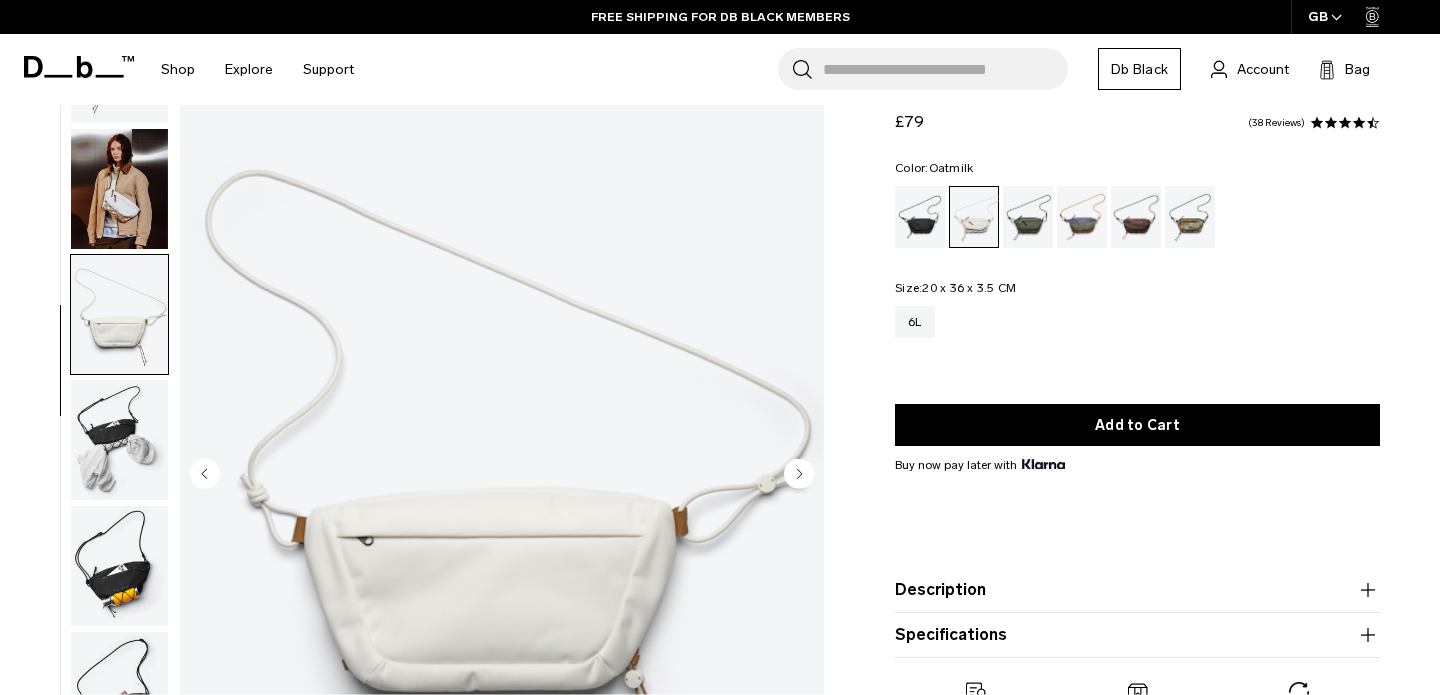 click at bounding box center [119, 440] 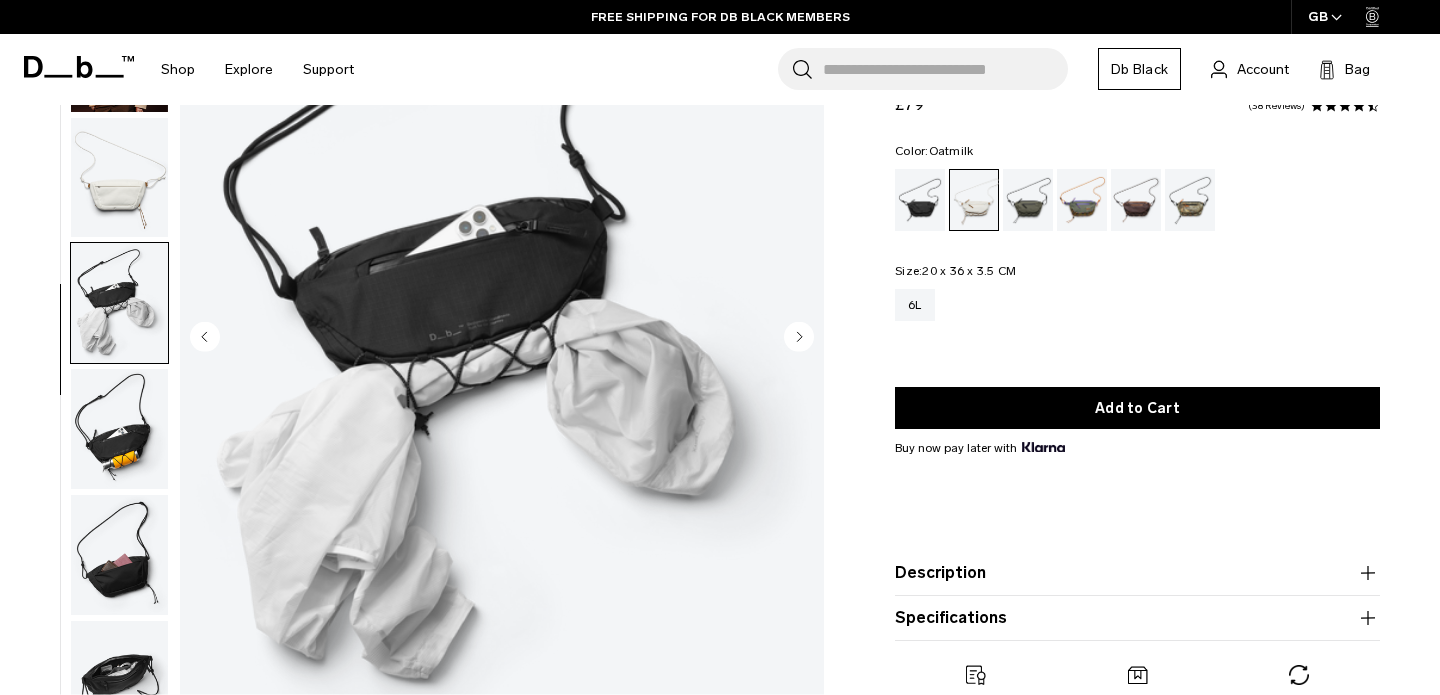 scroll, scrollTop: 199, scrollLeft: 0, axis: vertical 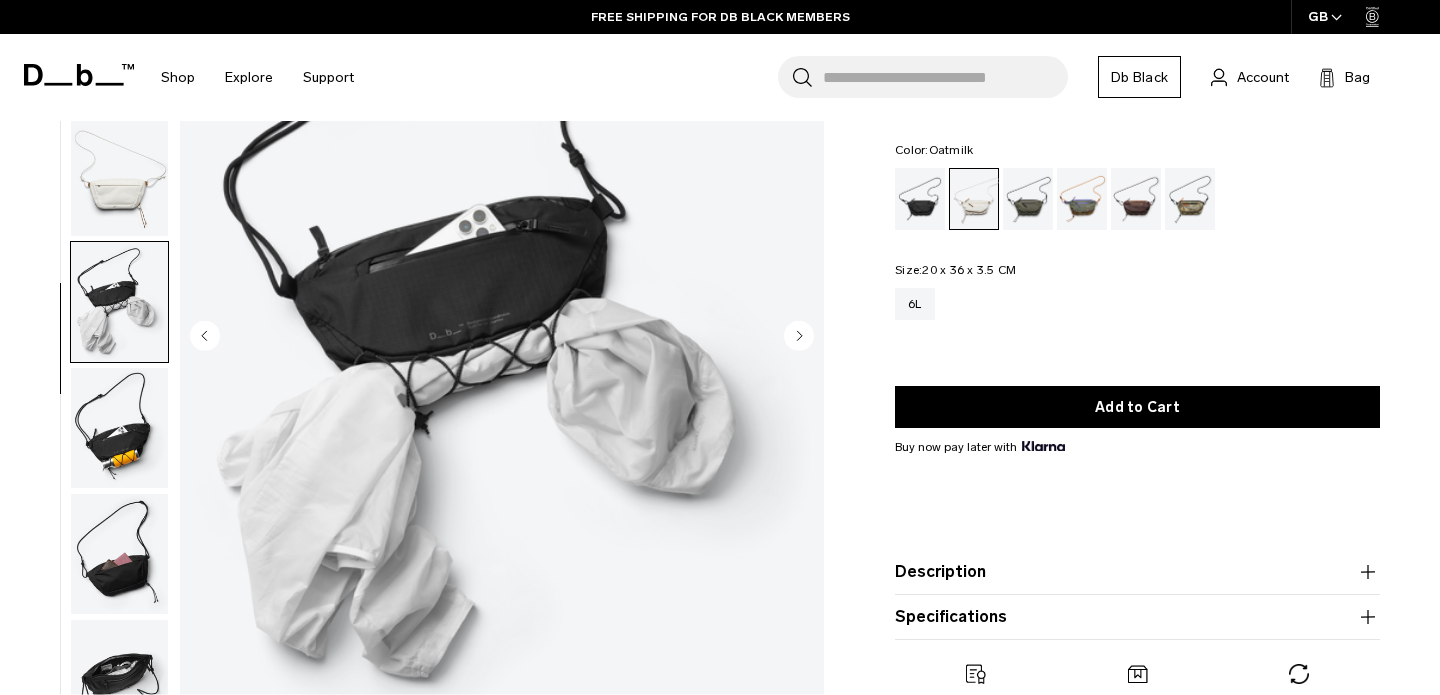 click at bounding box center (119, 428) 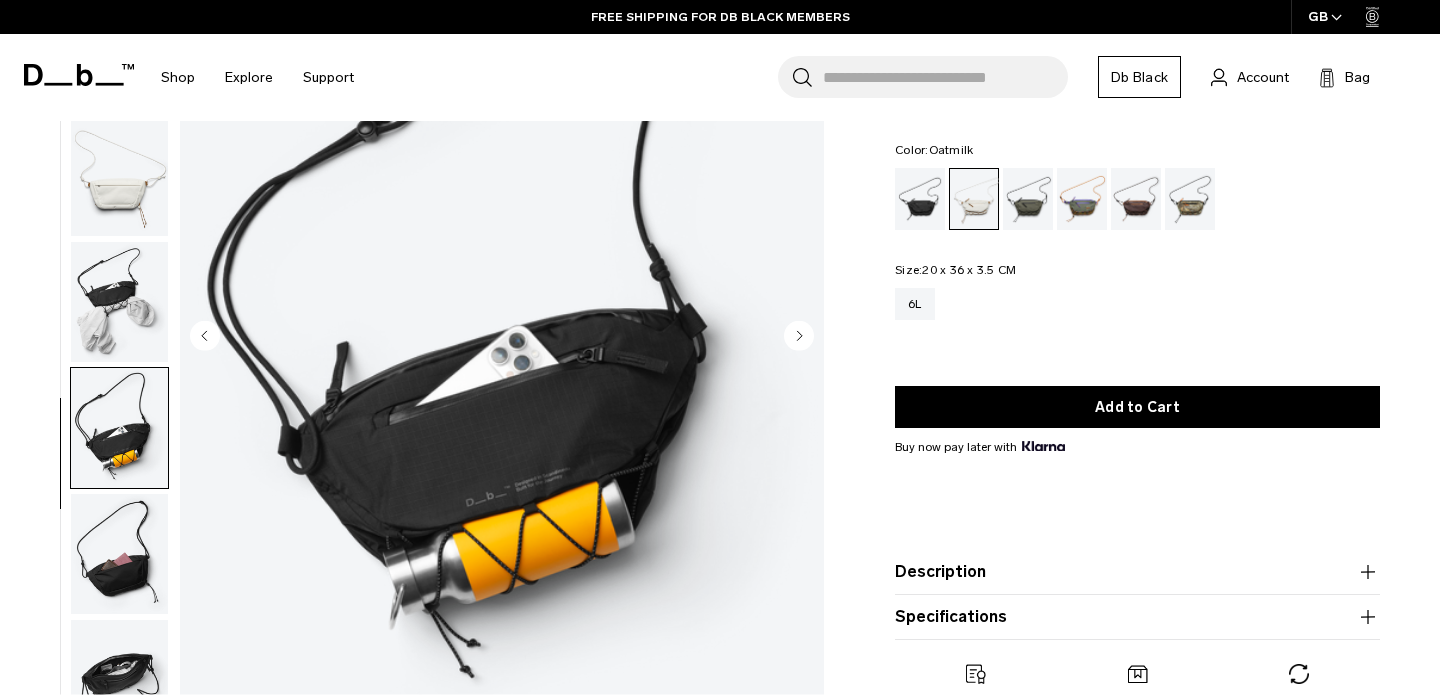 click at bounding box center (119, 554) 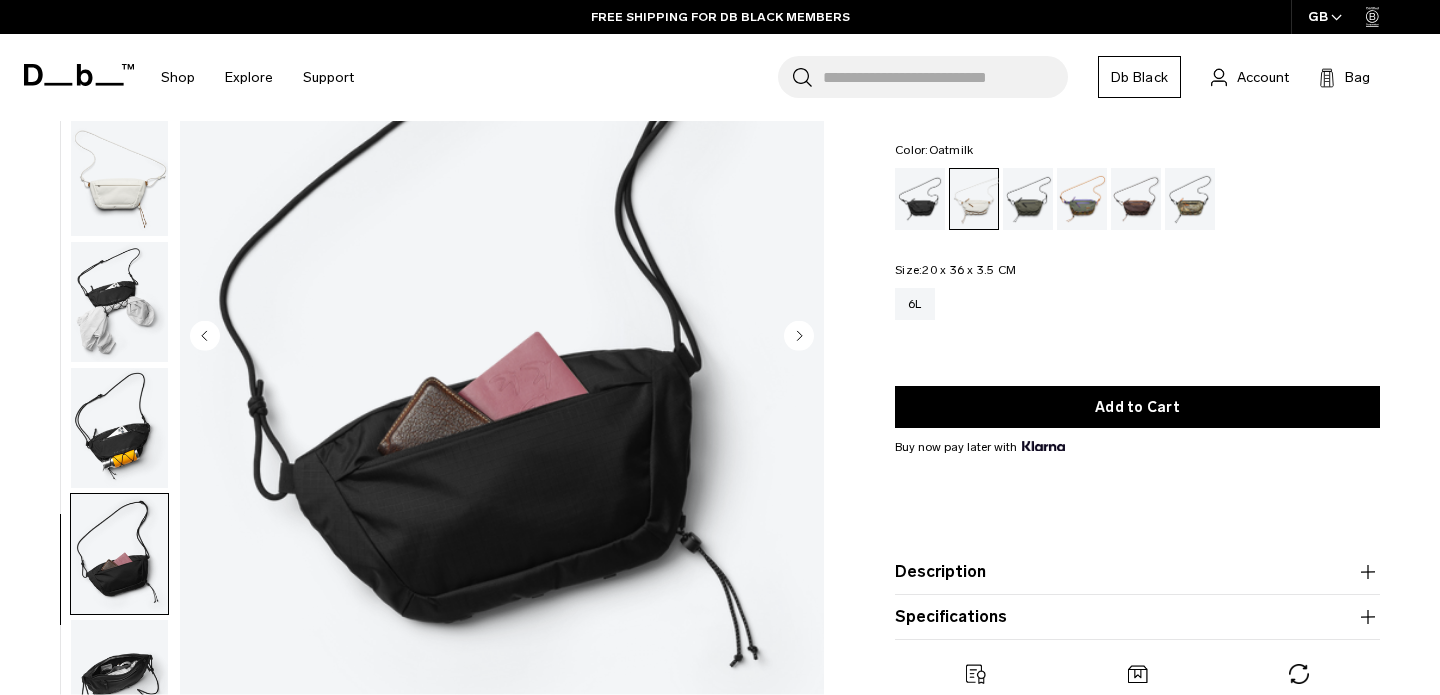 scroll, scrollTop: 272, scrollLeft: 0, axis: vertical 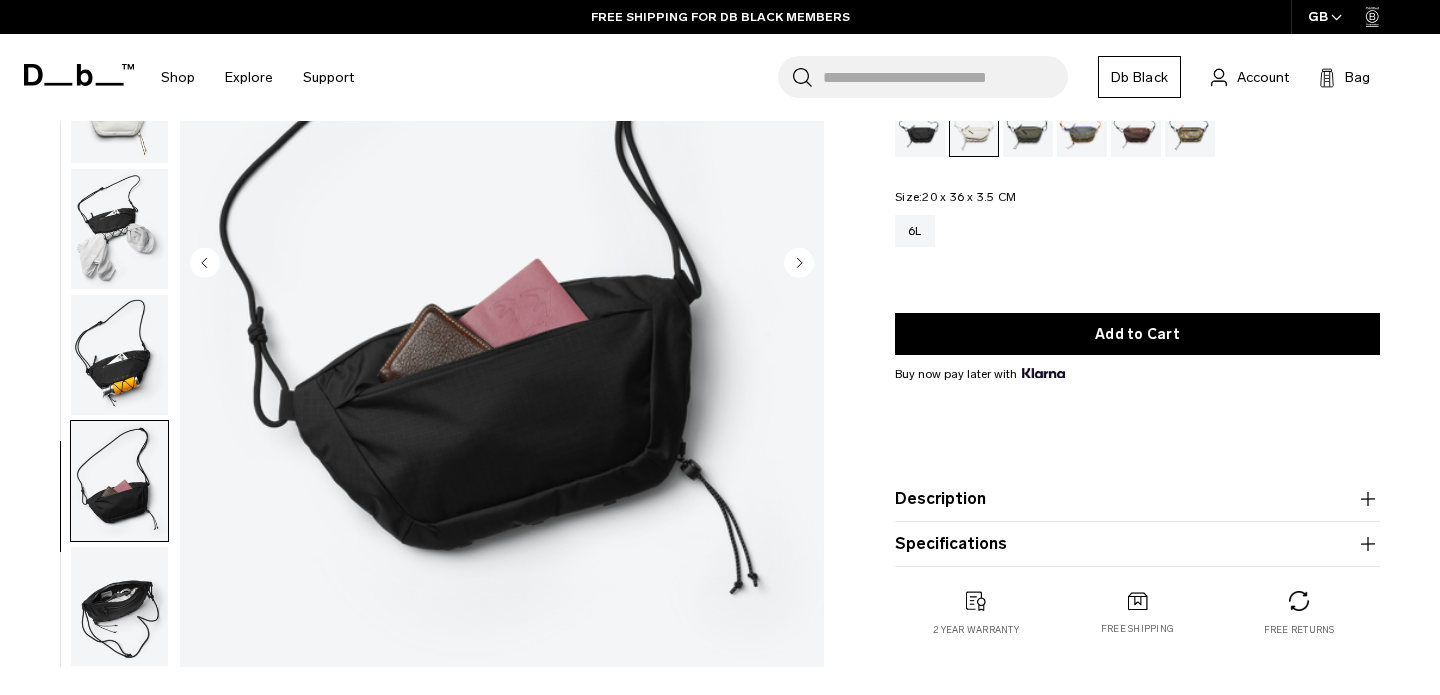 click at bounding box center [119, 607] 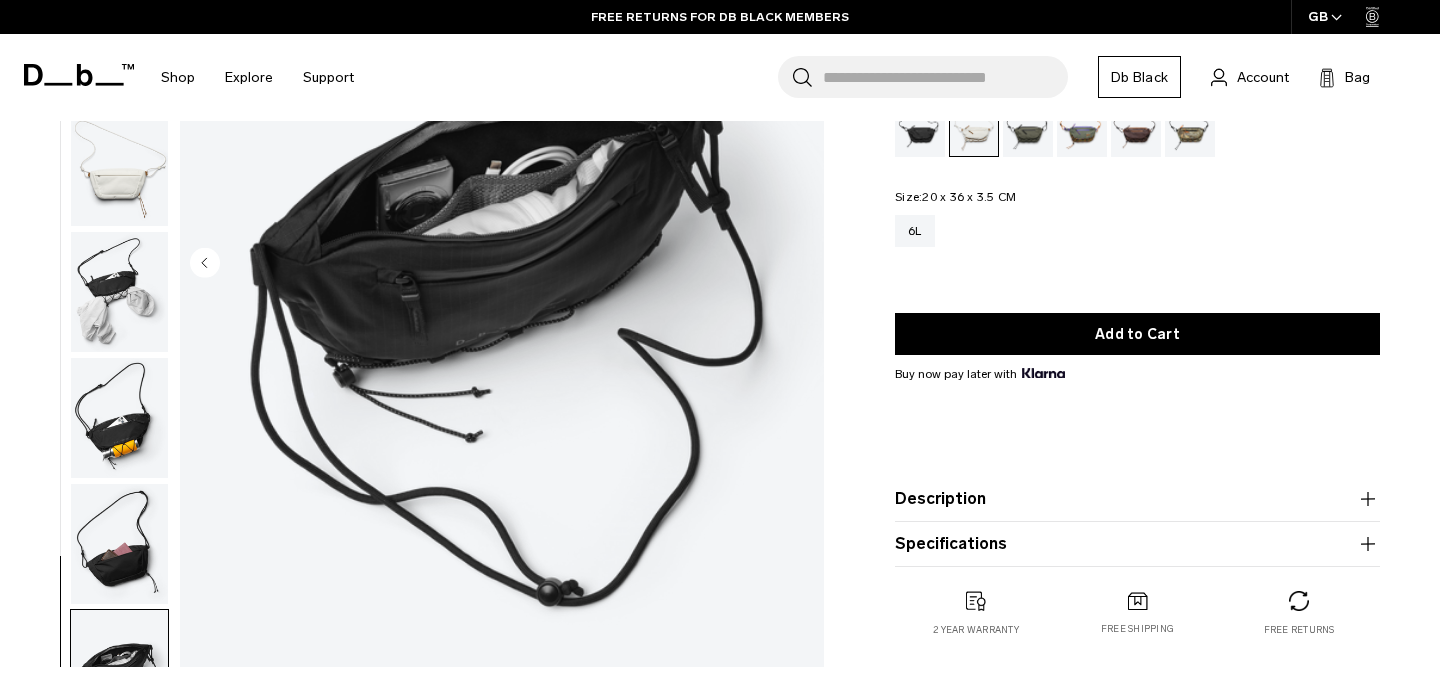 scroll, scrollTop: 0, scrollLeft: 0, axis: both 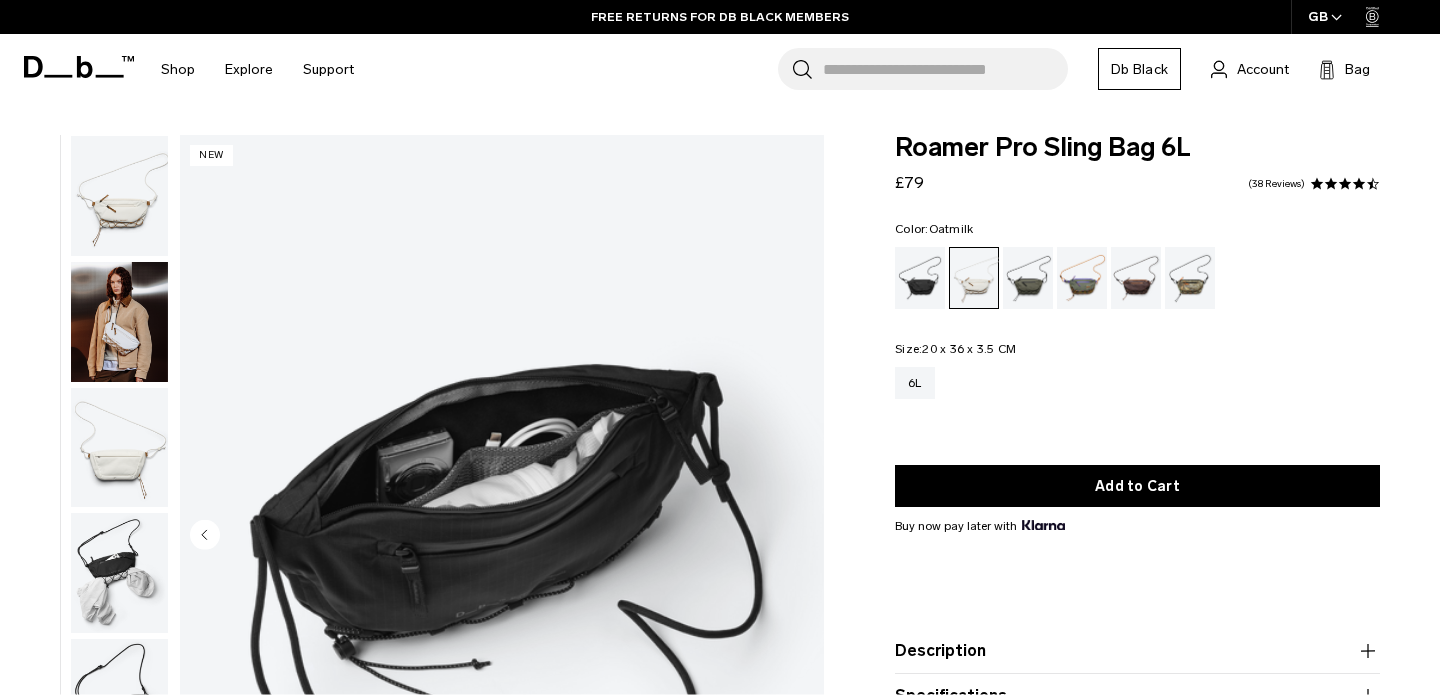 click at bounding box center [119, 196] 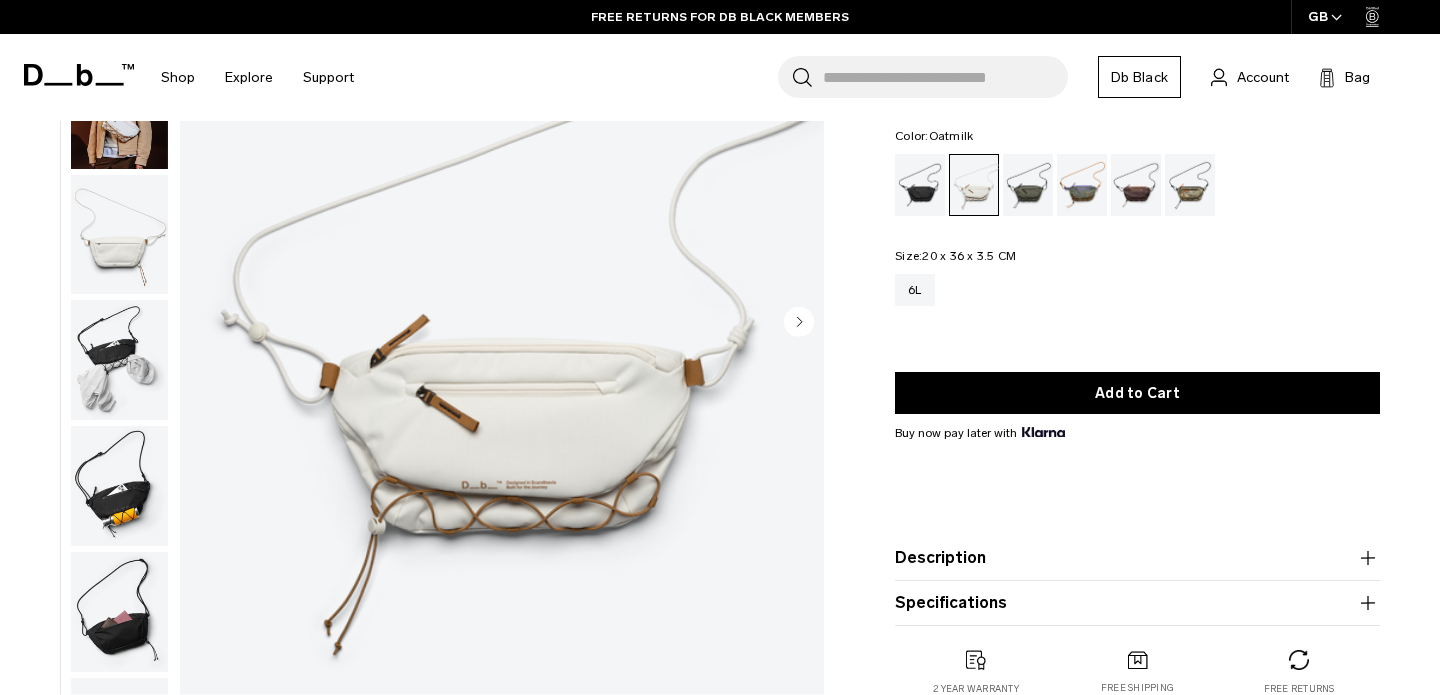 scroll, scrollTop: 240, scrollLeft: 0, axis: vertical 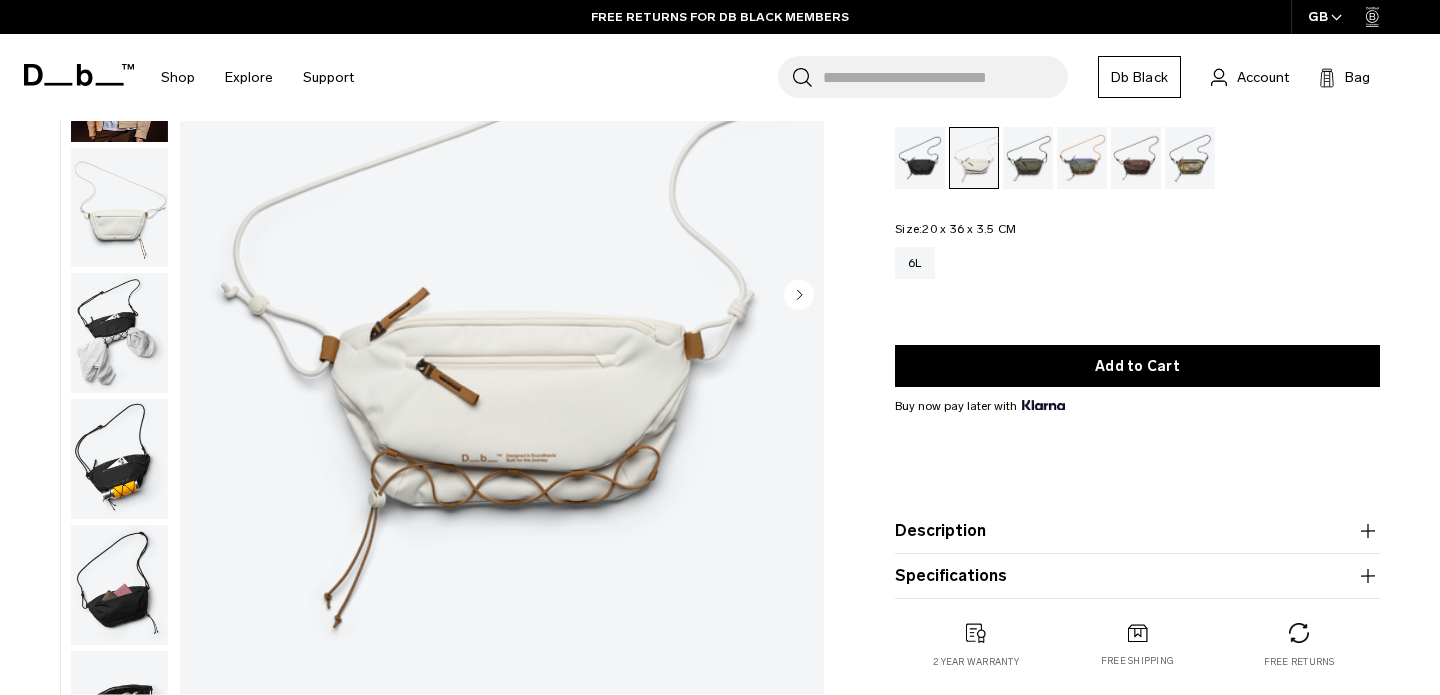 click 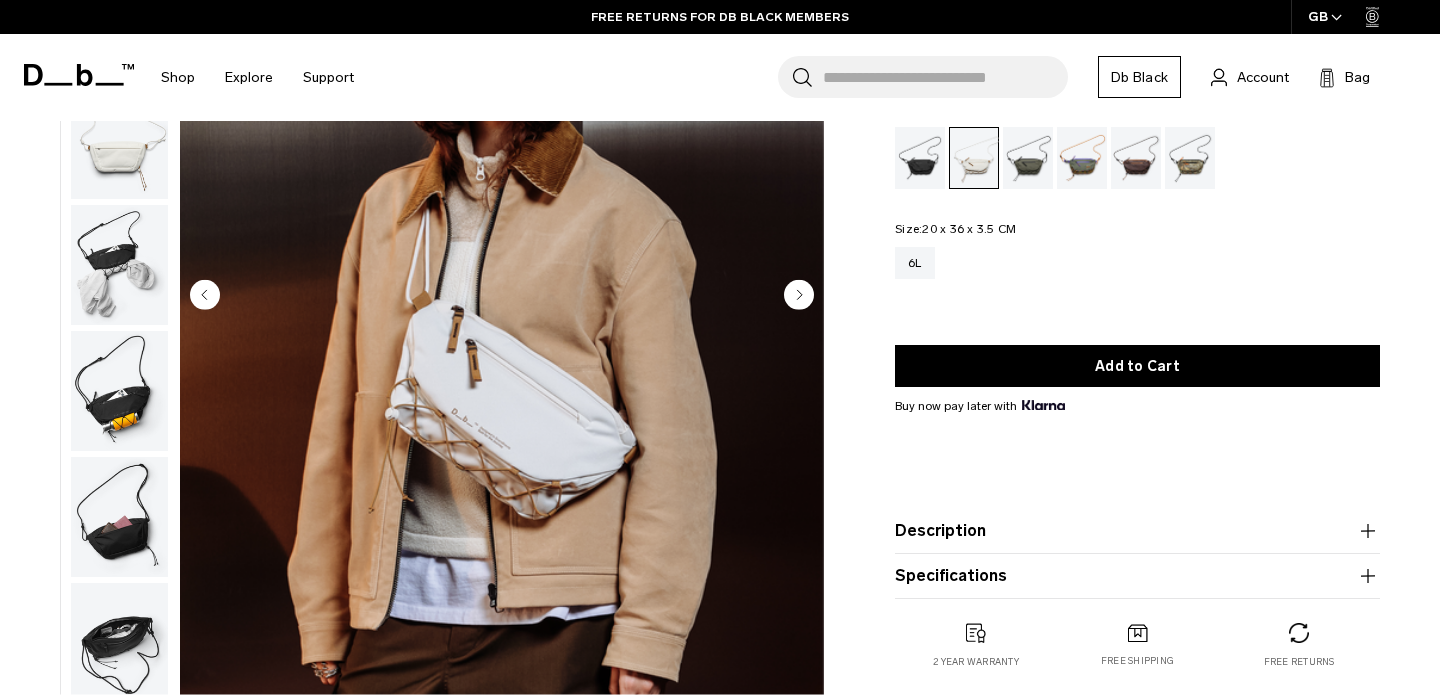 scroll, scrollTop: 72, scrollLeft: 0, axis: vertical 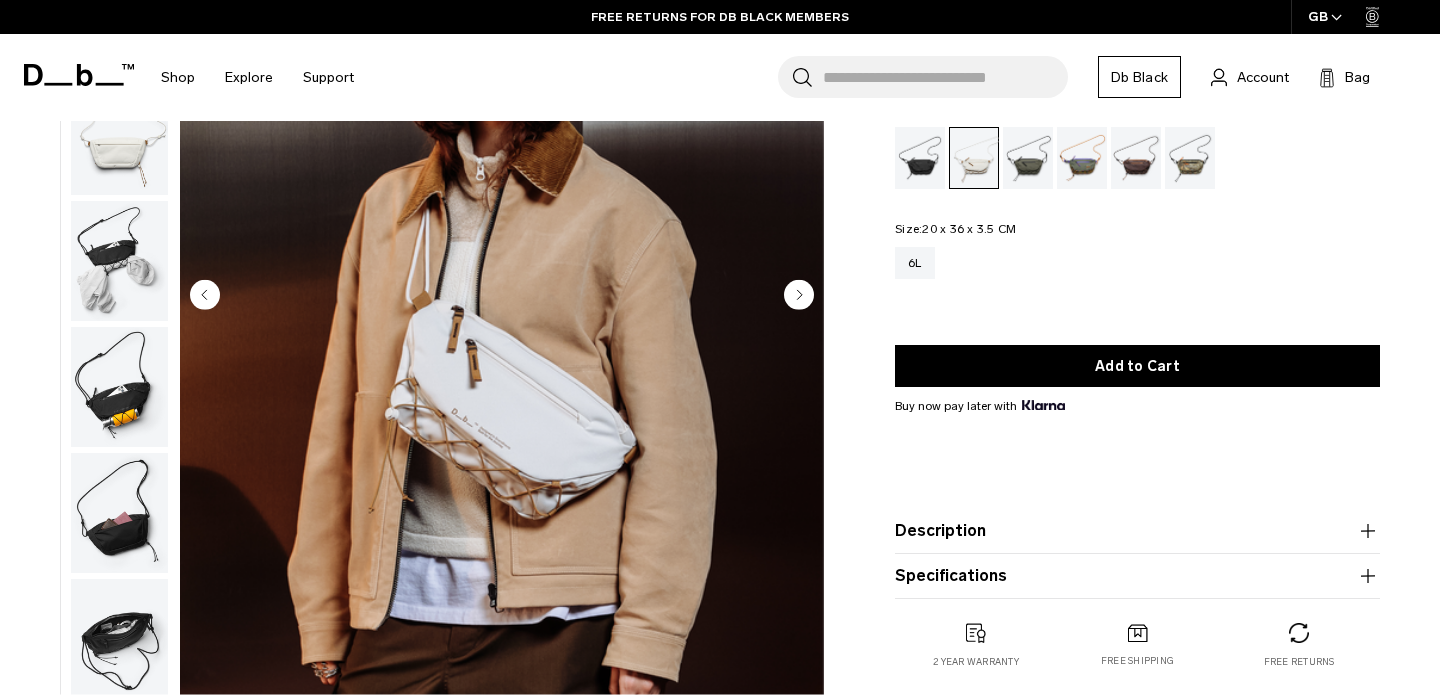 click 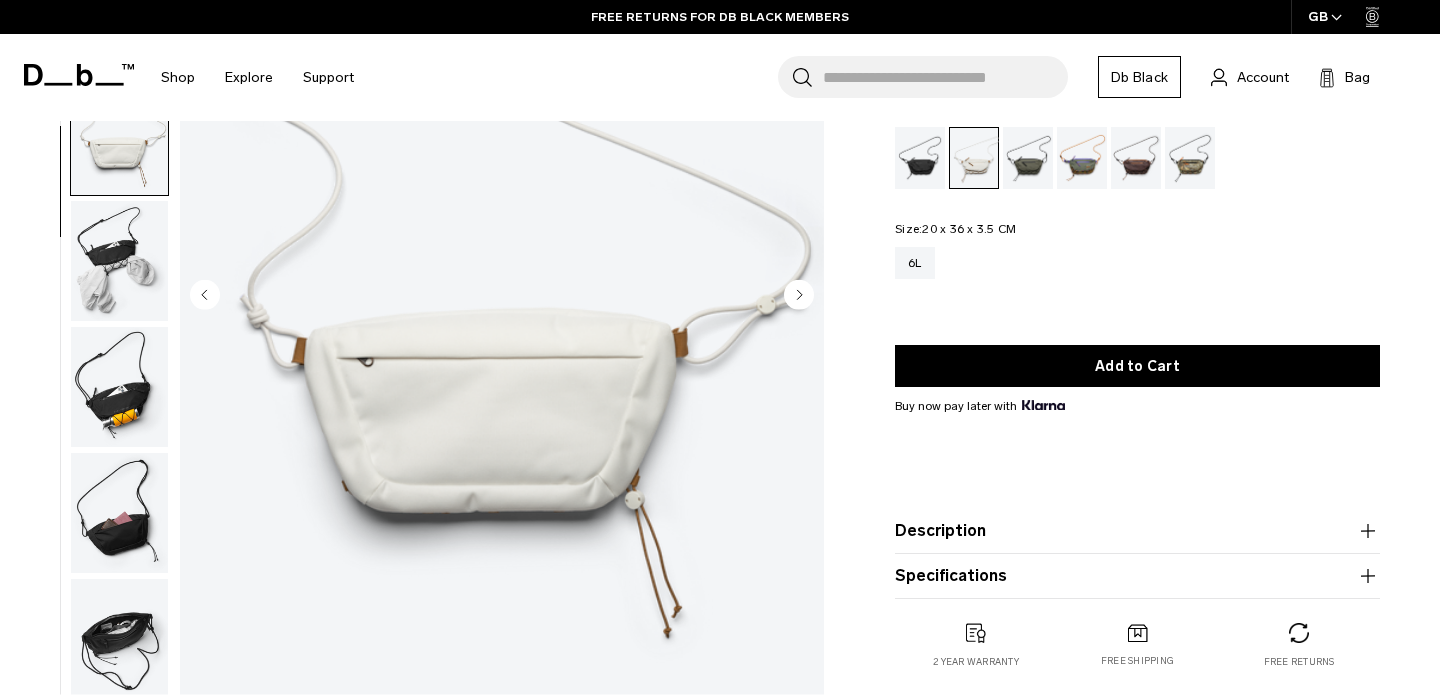click at bounding box center [920, 158] 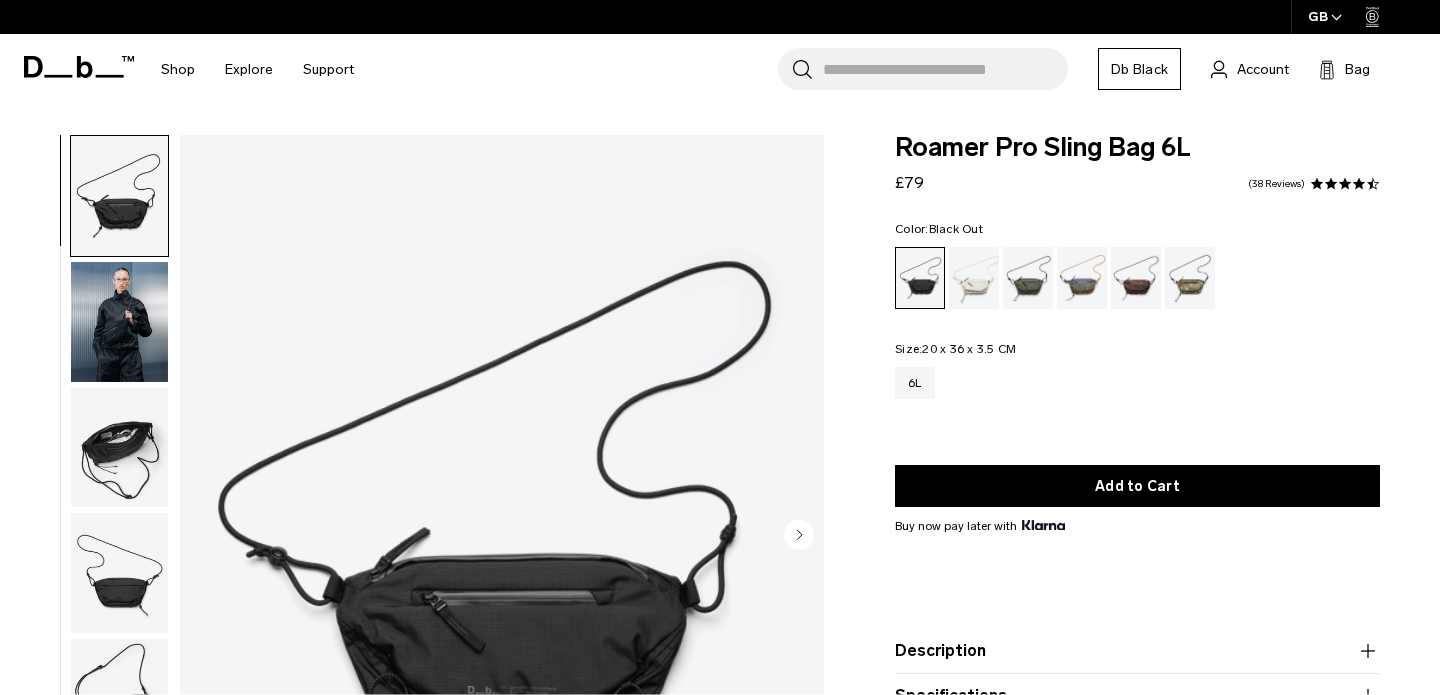 scroll, scrollTop: 0, scrollLeft: 0, axis: both 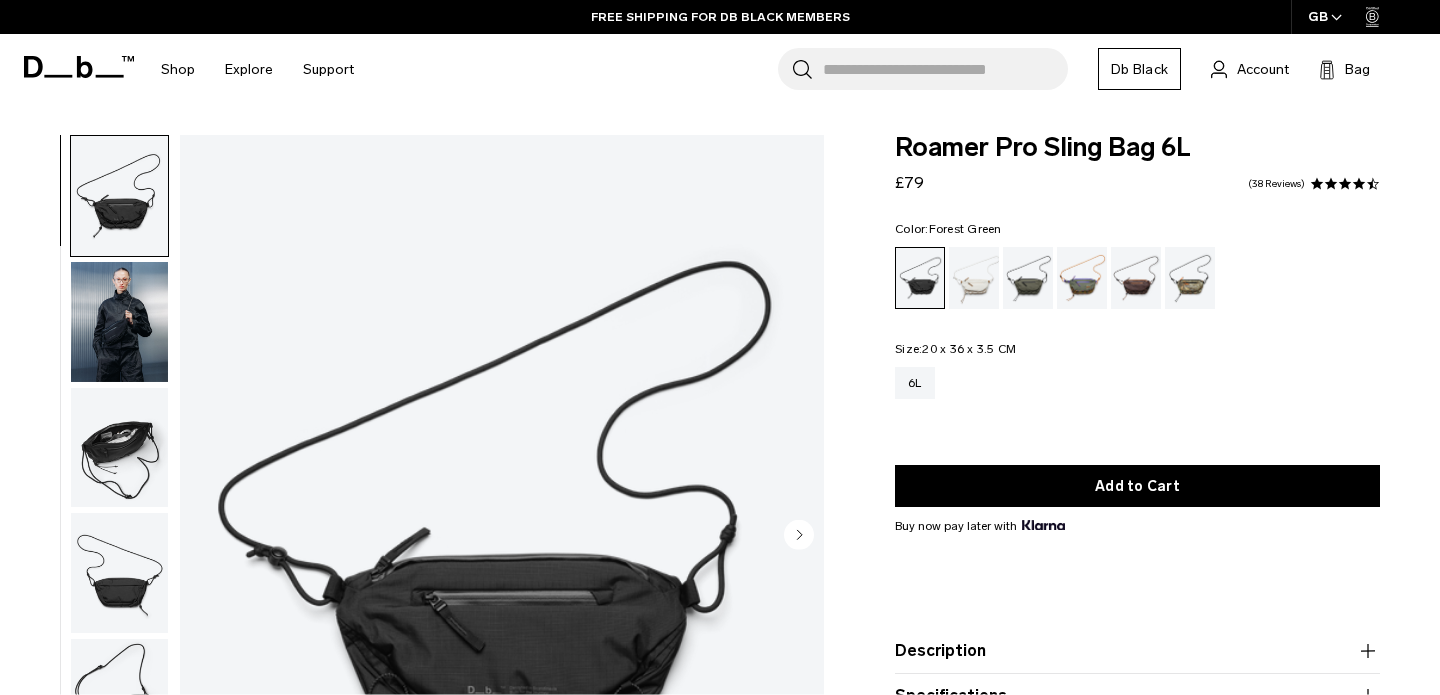 click at bounding box center [1028, 278] 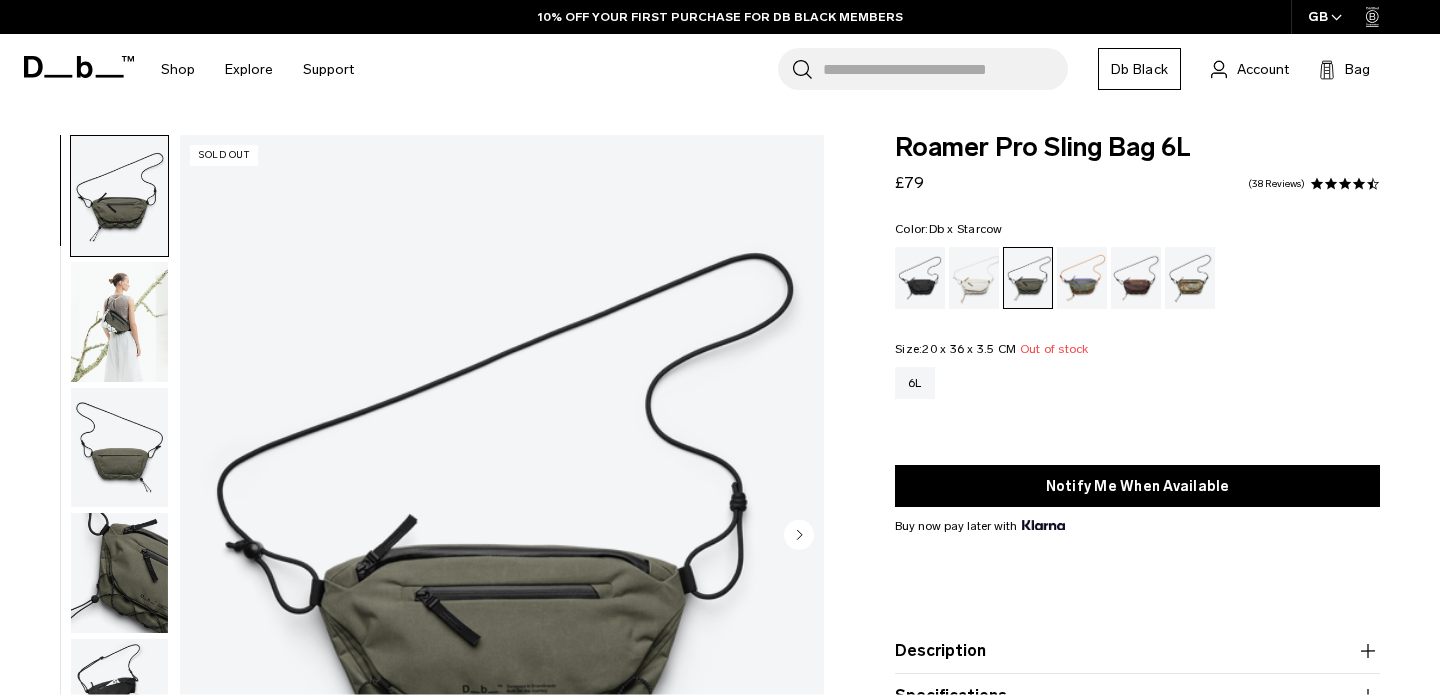scroll, scrollTop: 0, scrollLeft: 0, axis: both 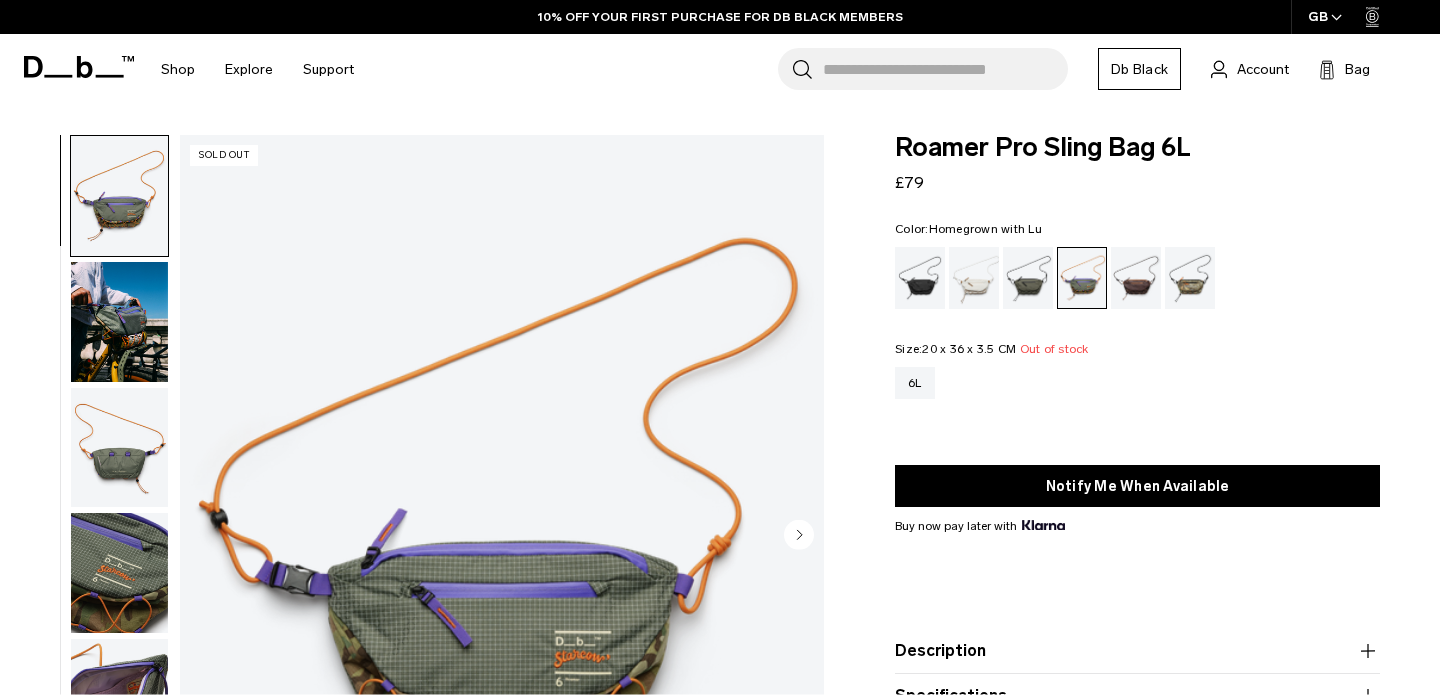 click at bounding box center (1136, 278) 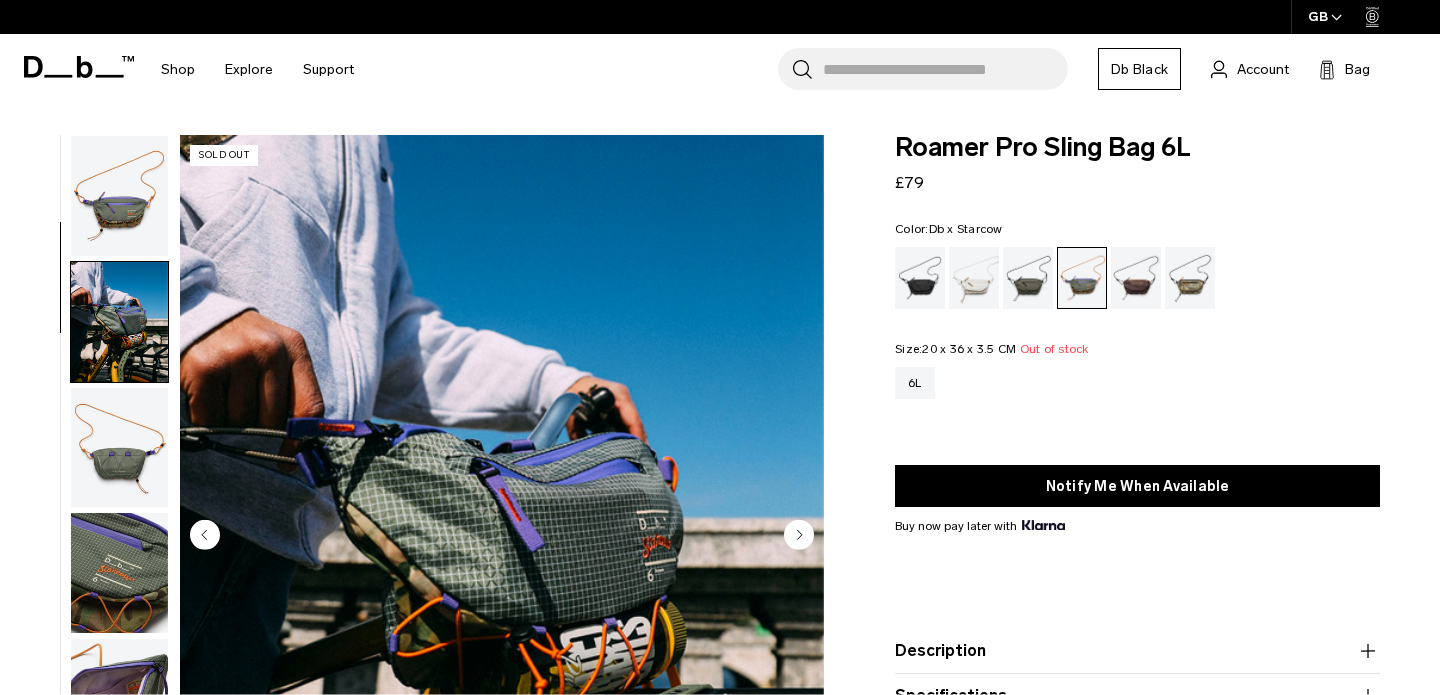 scroll, scrollTop: 0, scrollLeft: 0, axis: both 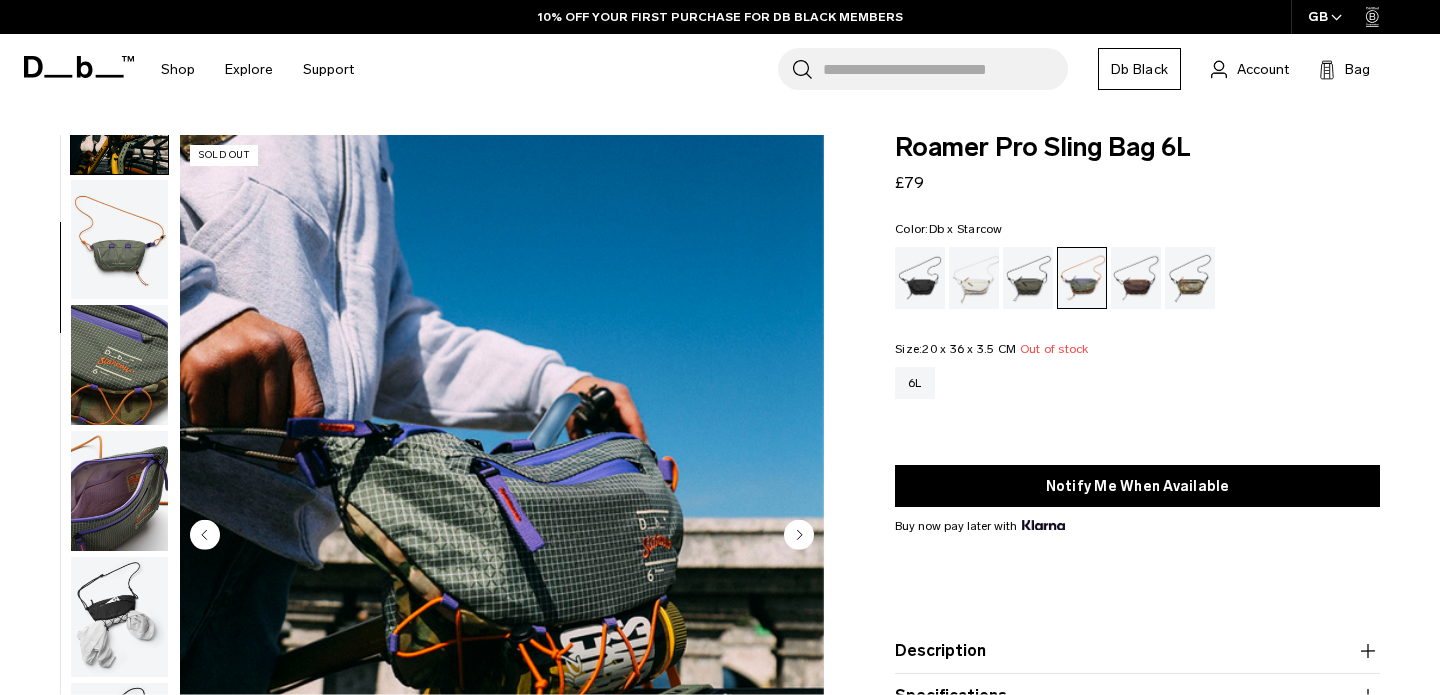 click at bounding box center [119, 240] 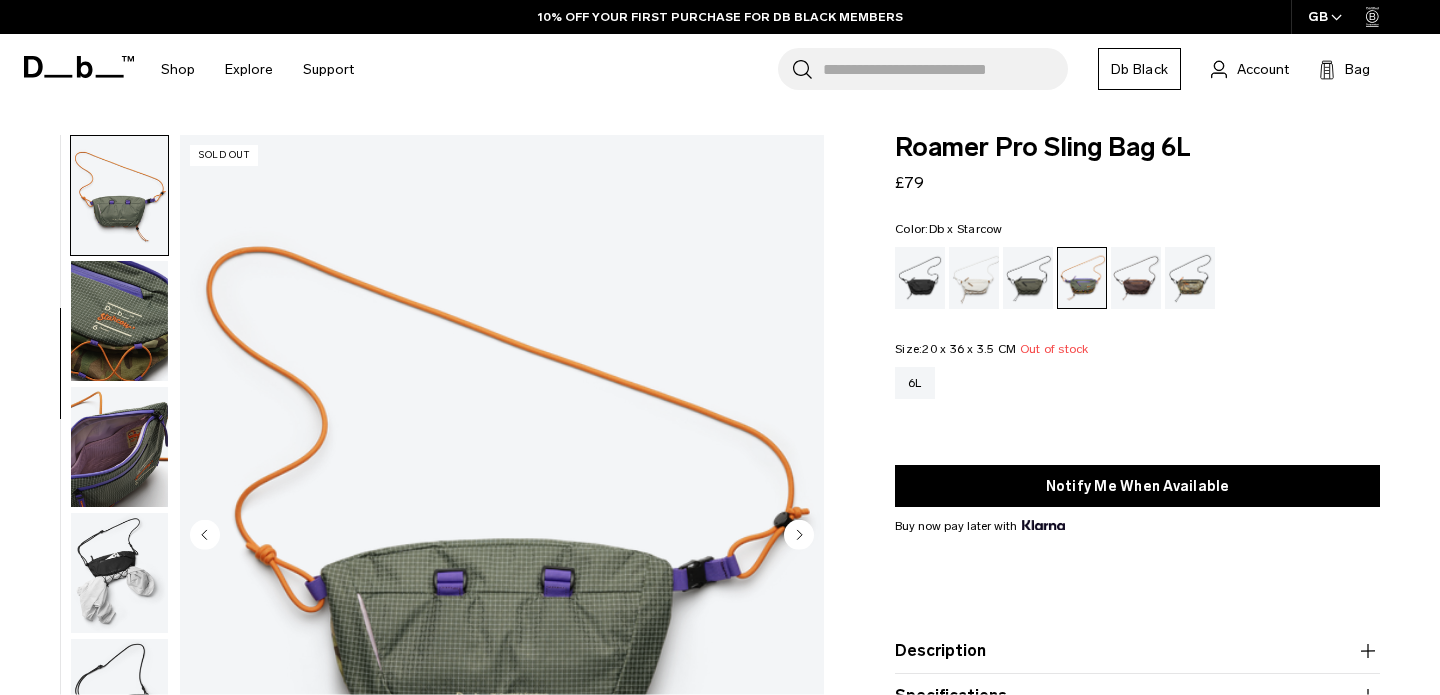 click at bounding box center (119, 321) 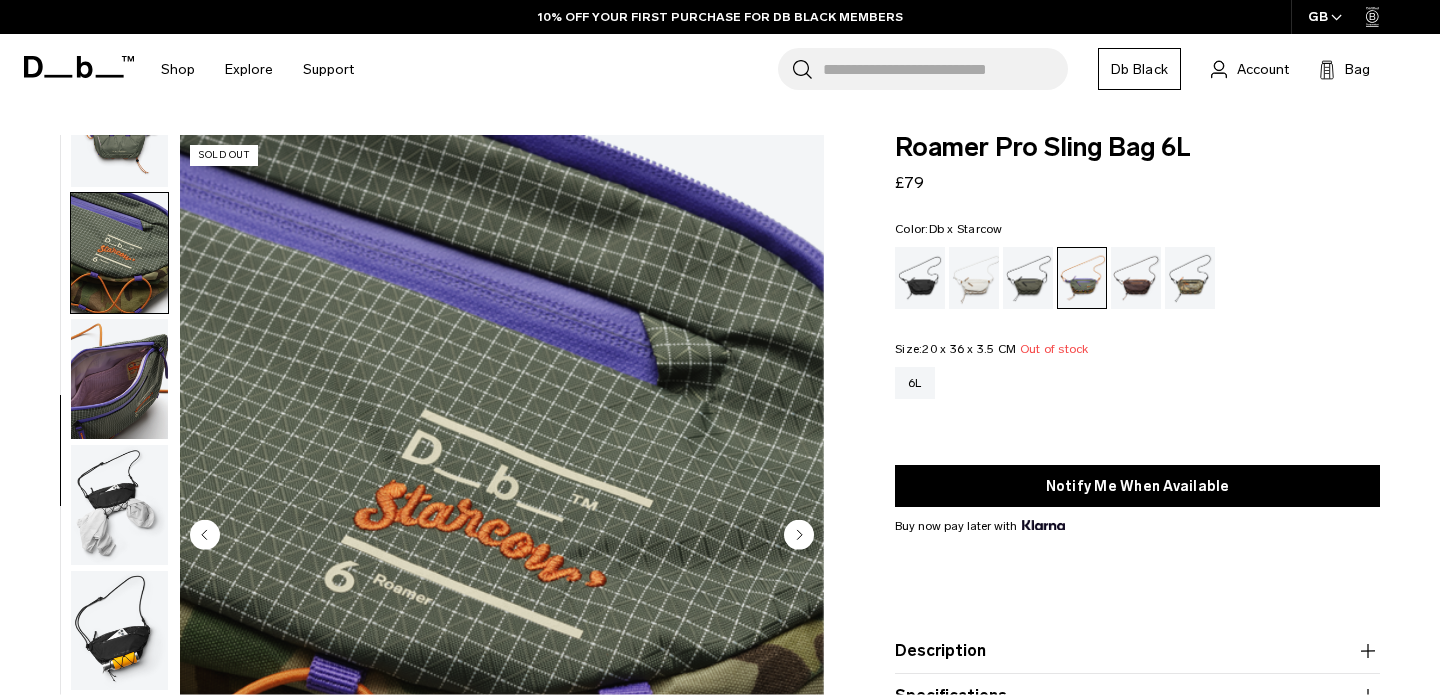 scroll, scrollTop: 324, scrollLeft: 0, axis: vertical 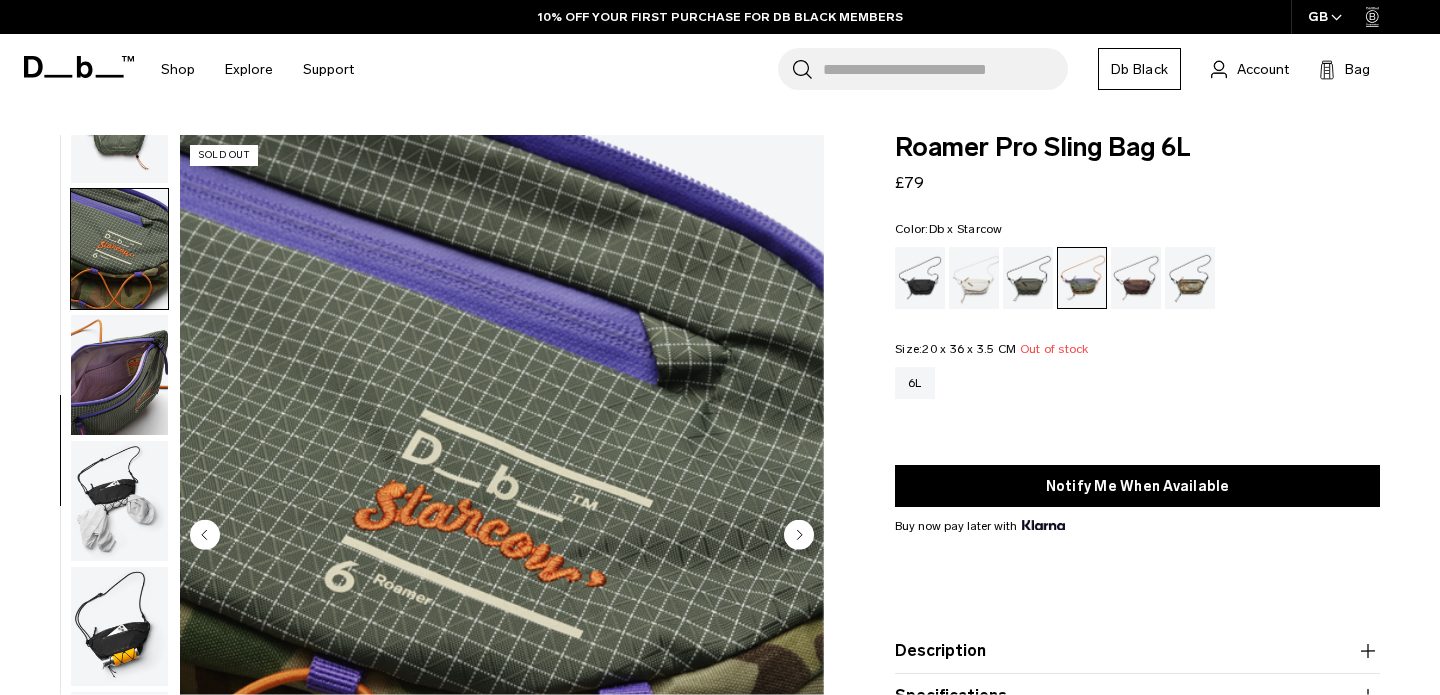 click at bounding box center [119, 375] 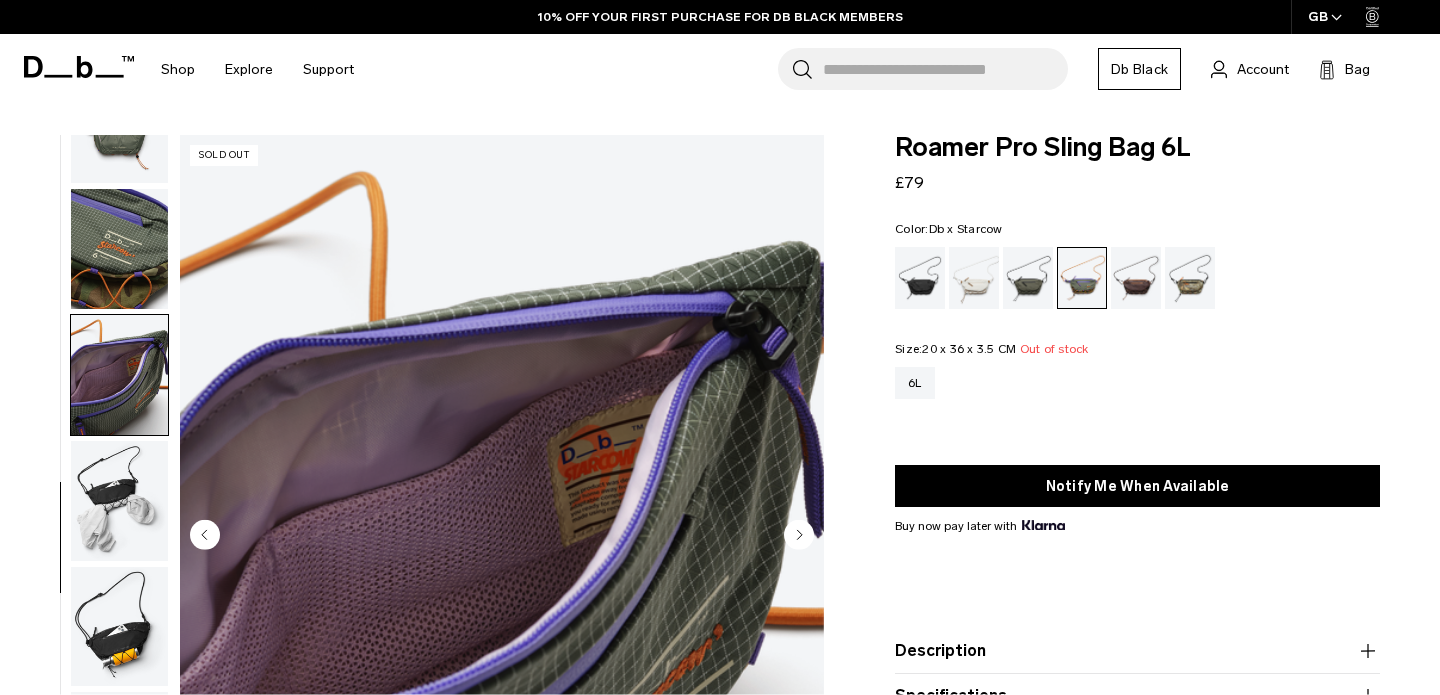 click at bounding box center (119, 501) 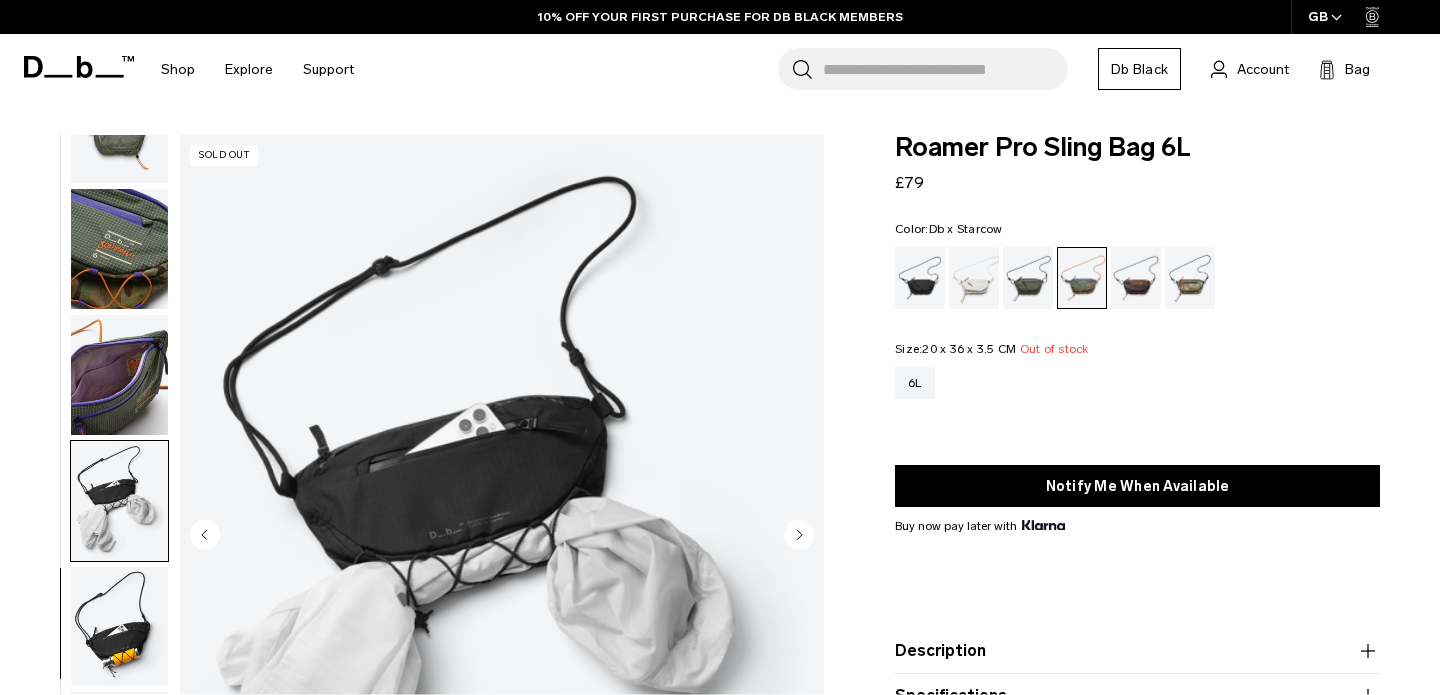 click at bounding box center [119, 627] 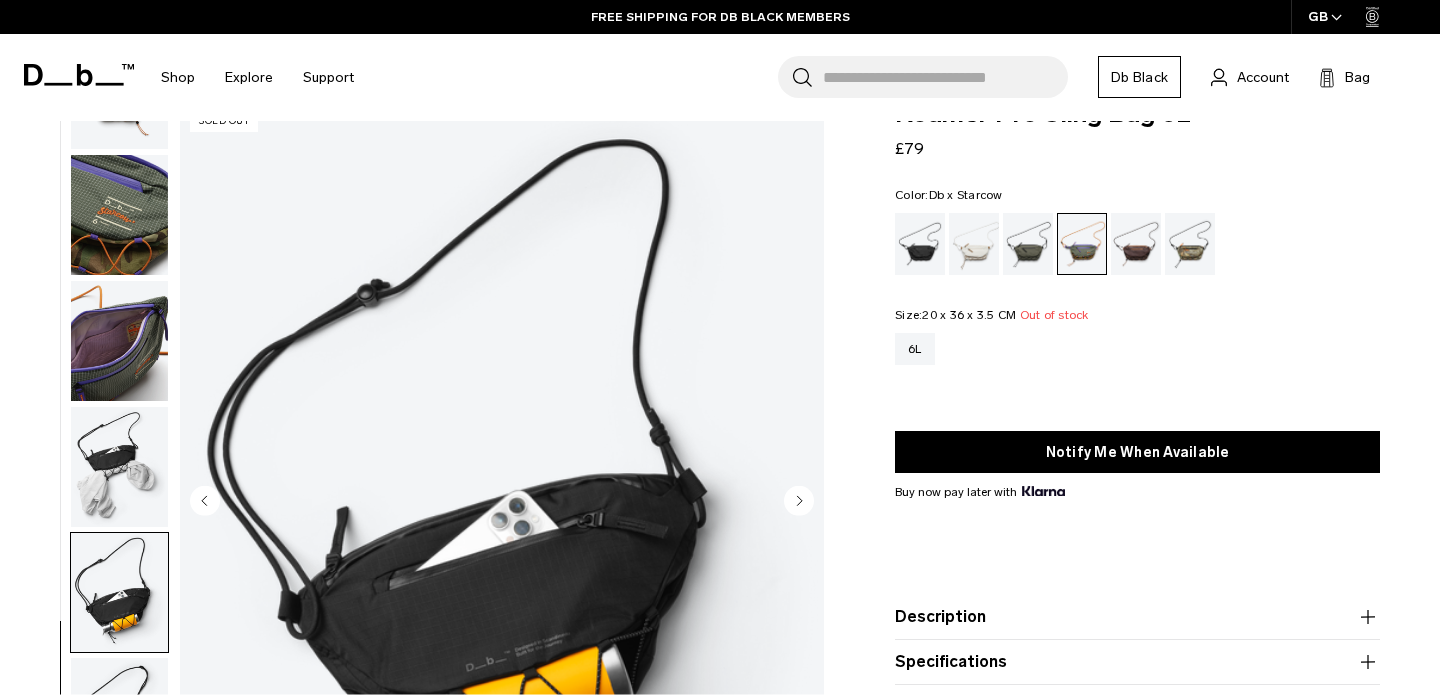 scroll, scrollTop: 0, scrollLeft: 0, axis: both 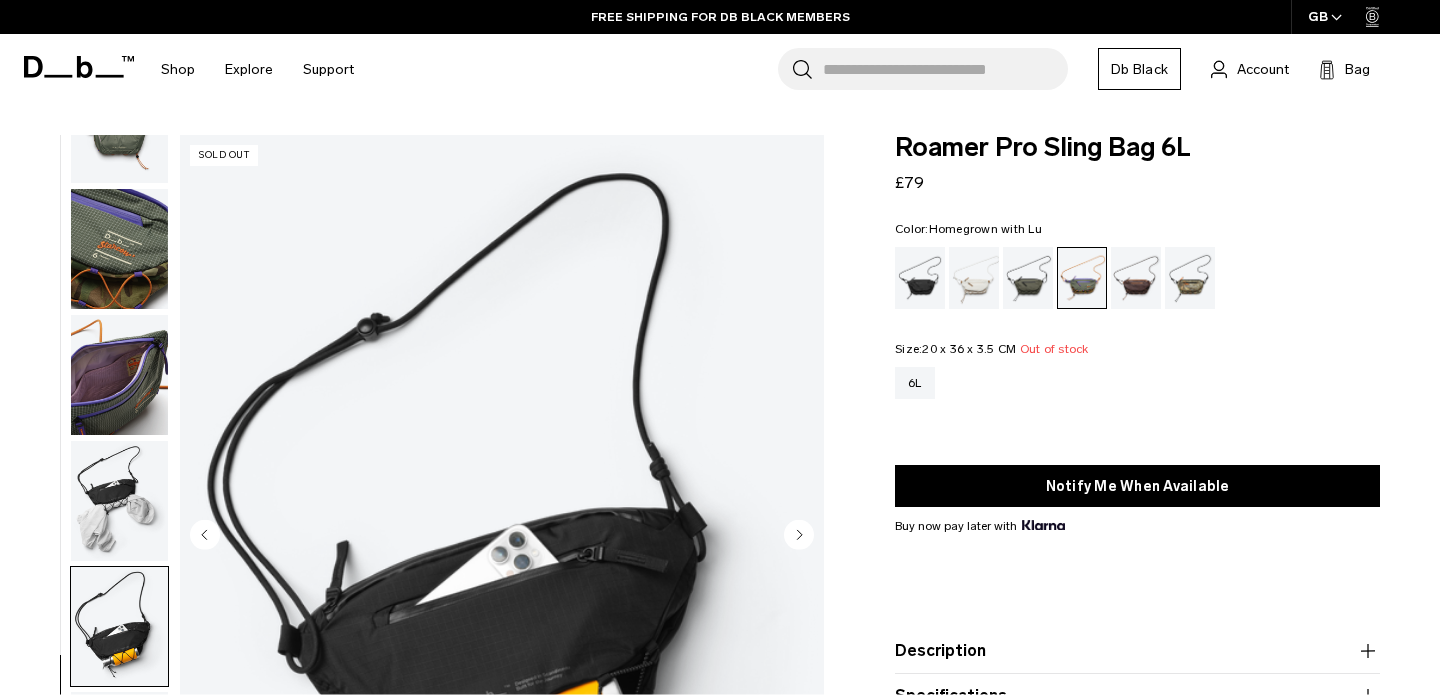 click at bounding box center (1136, 278) 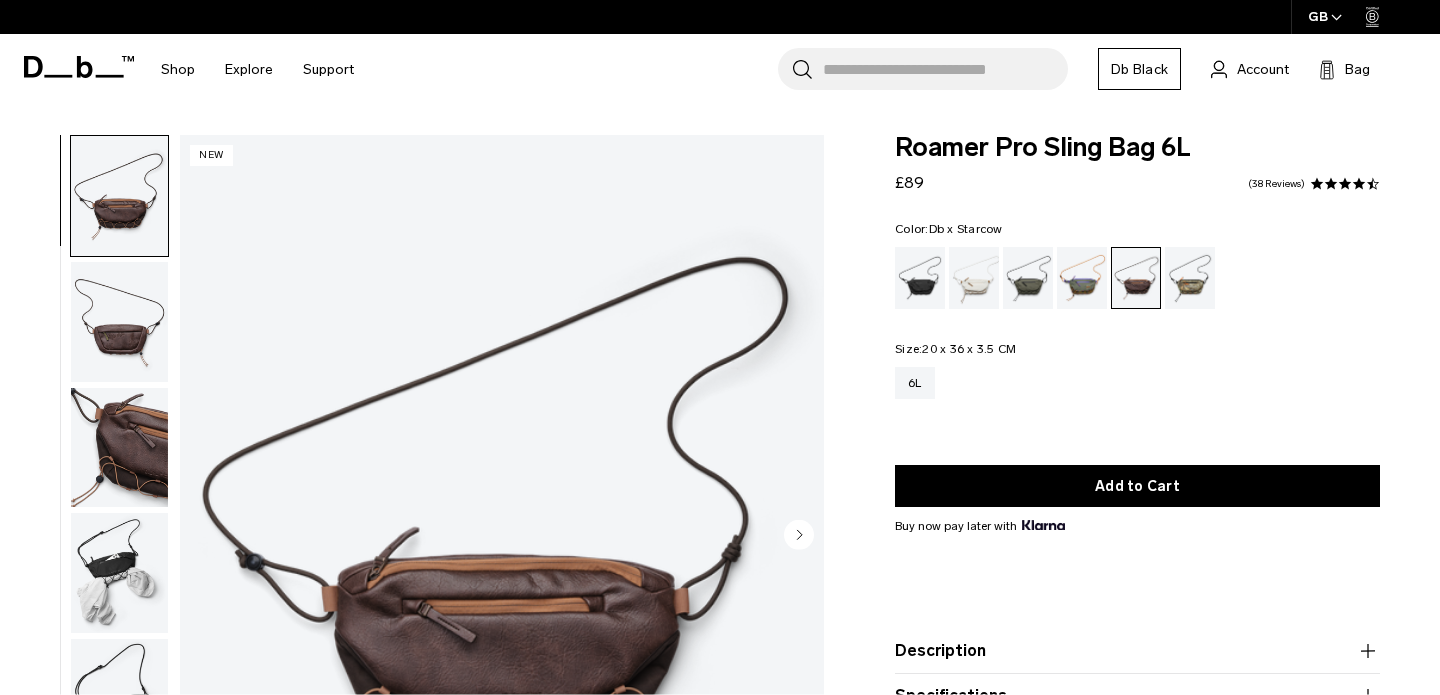 scroll, scrollTop: 0, scrollLeft: 0, axis: both 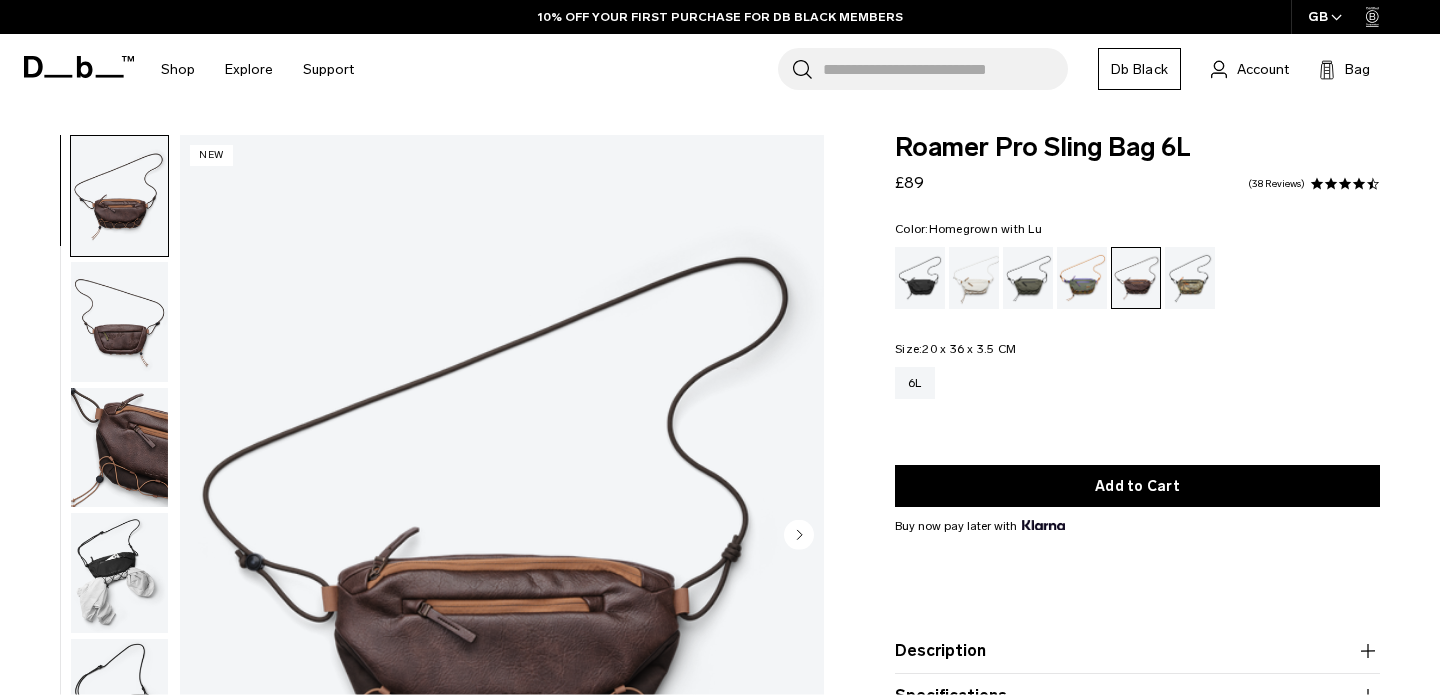 click at bounding box center (119, 448) 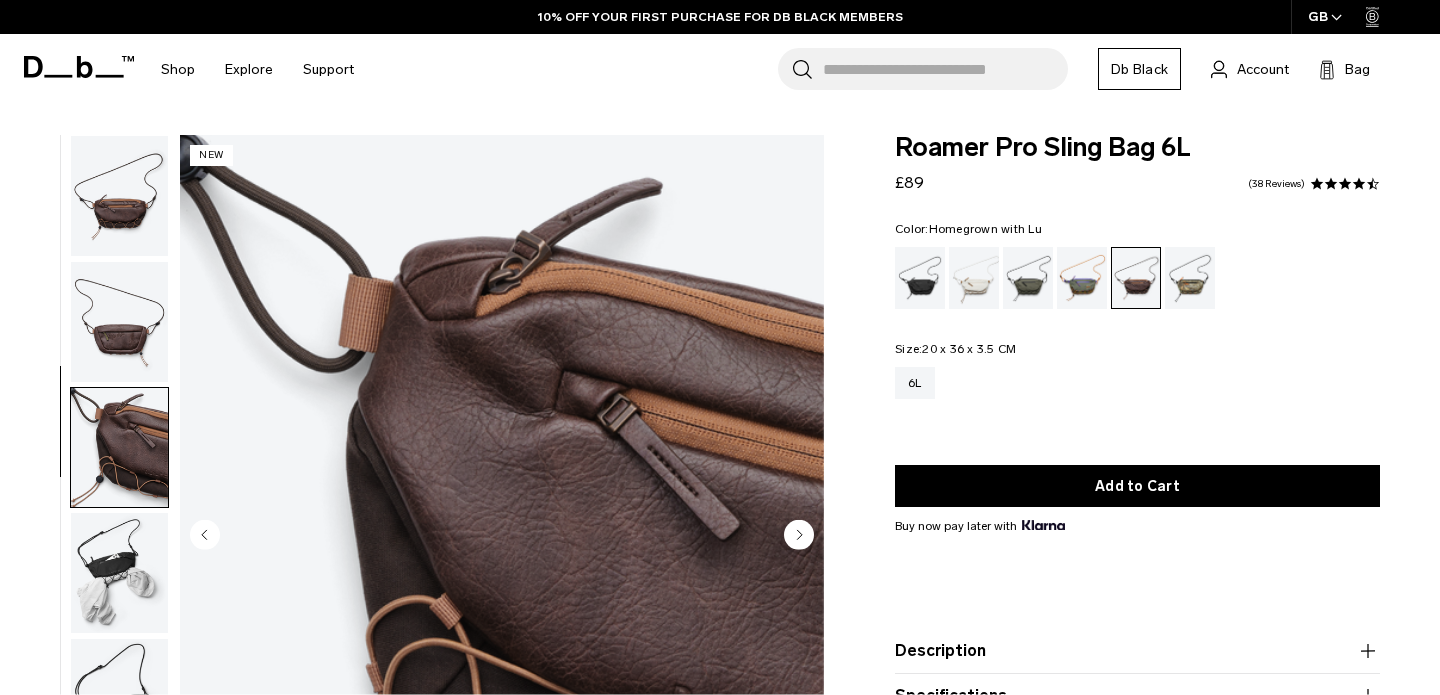 scroll, scrollTop: 72, scrollLeft: 0, axis: vertical 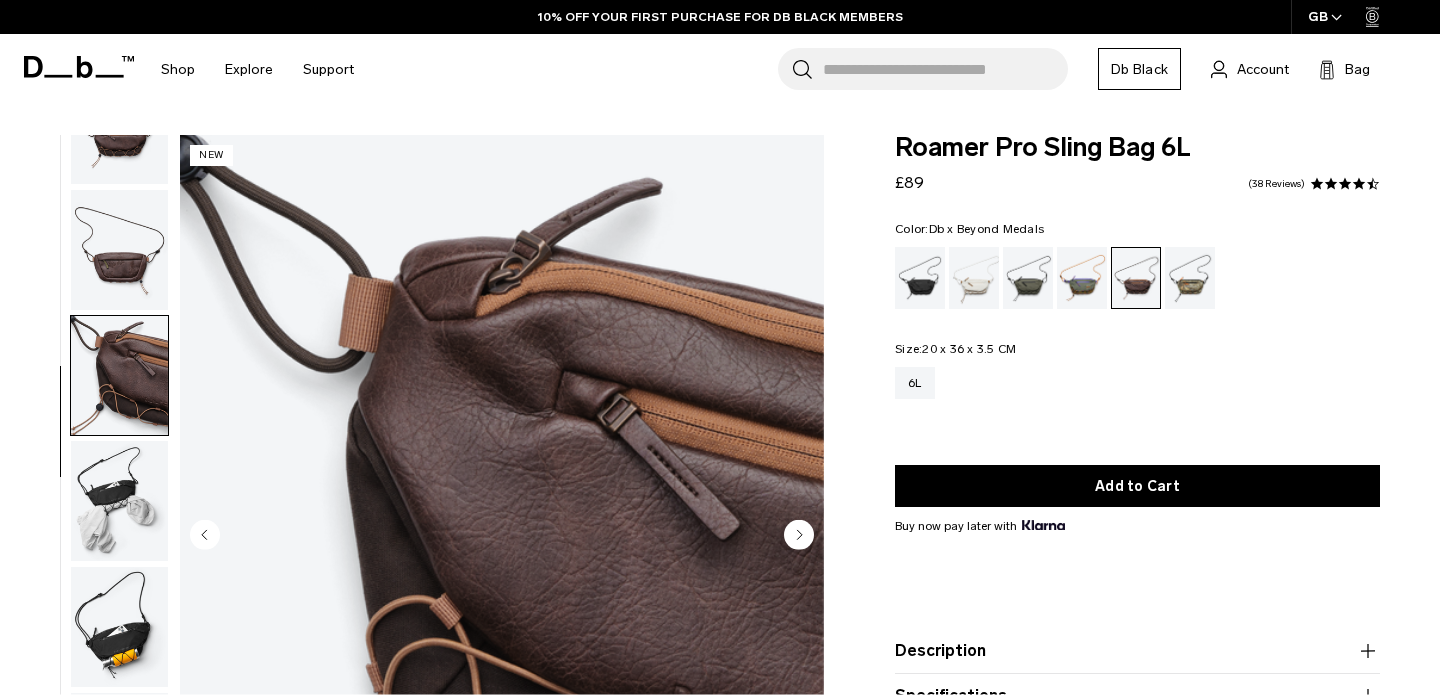 click at bounding box center (1190, 278) 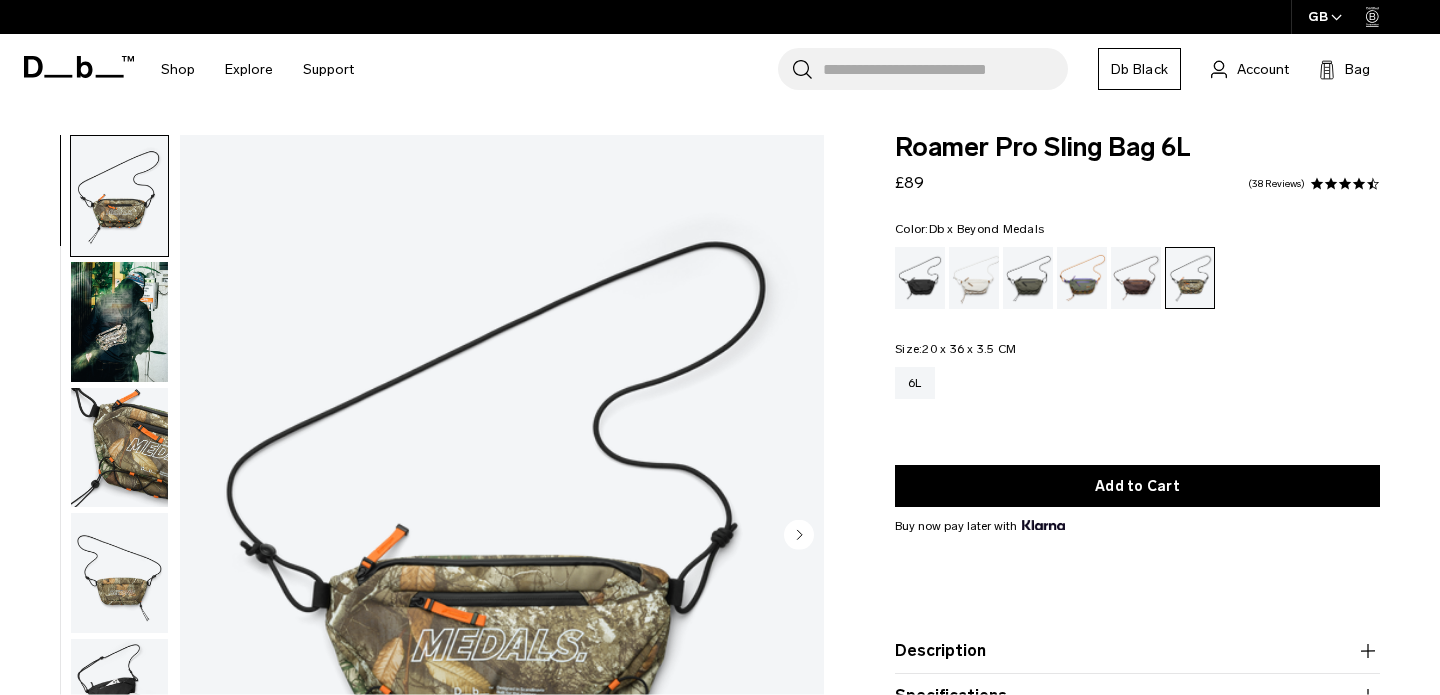 scroll, scrollTop: 0, scrollLeft: 0, axis: both 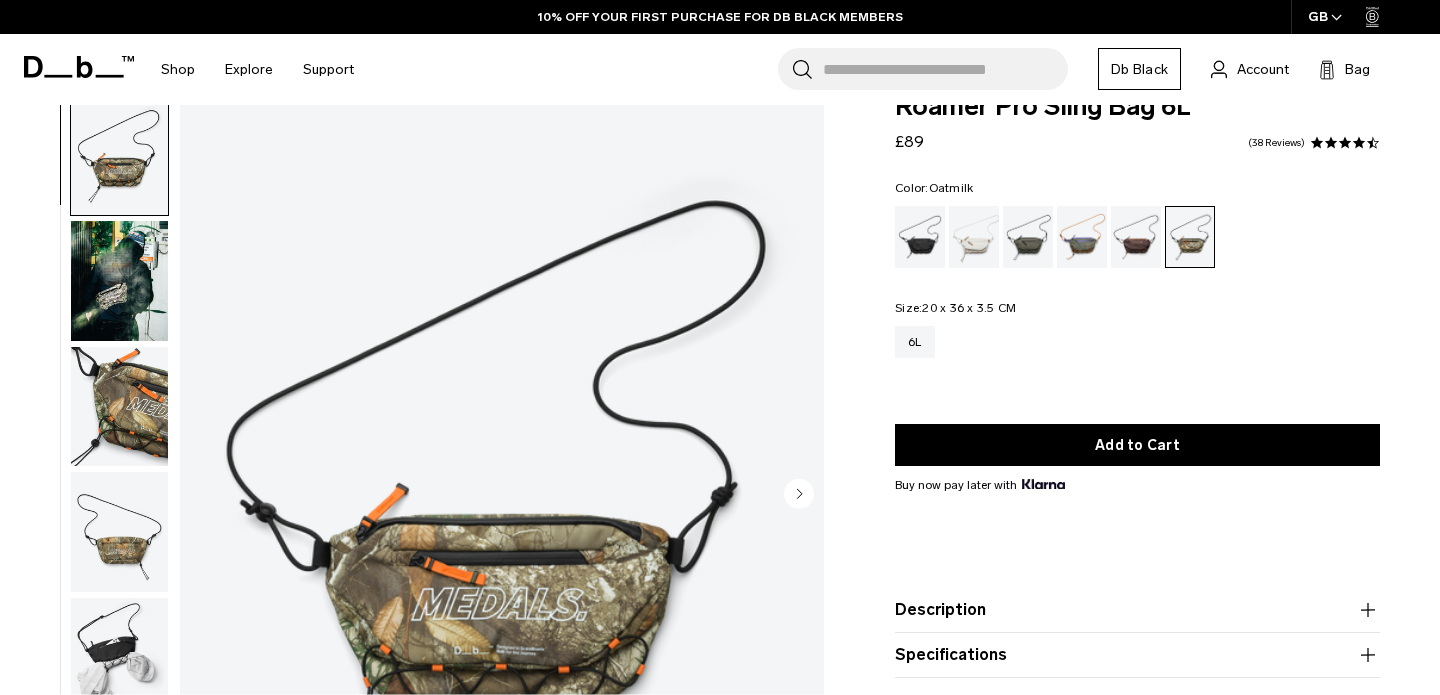 click at bounding box center (974, 237) 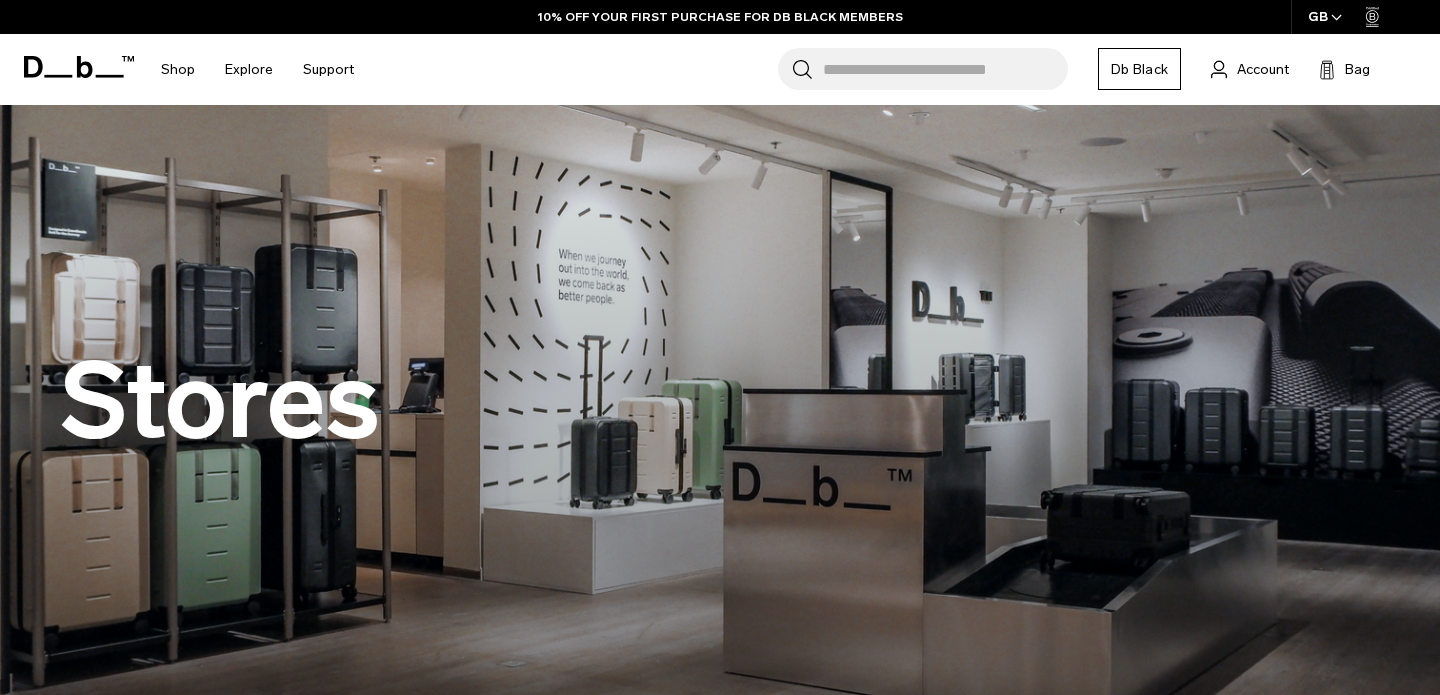 scroll, scrollTop: 56, scrollLeft: 0, axis: vertical 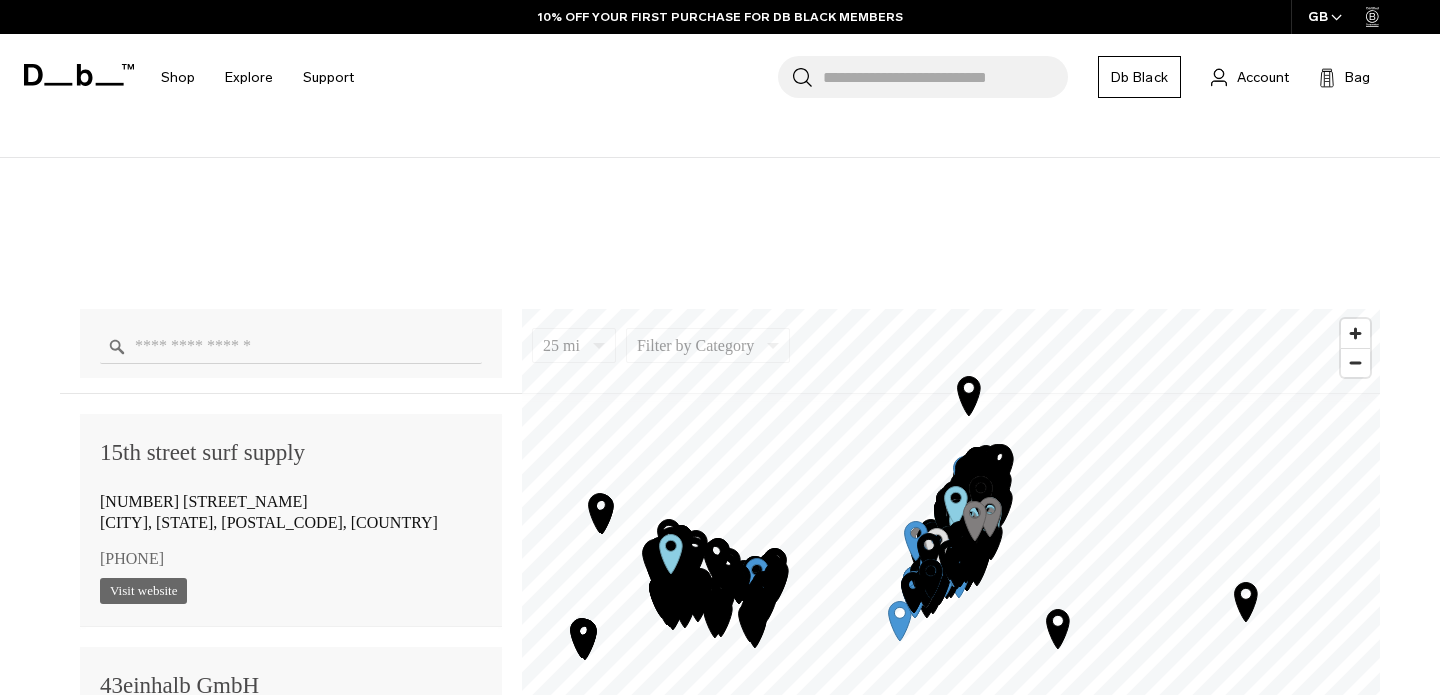 click at bounding box center (291, 346) 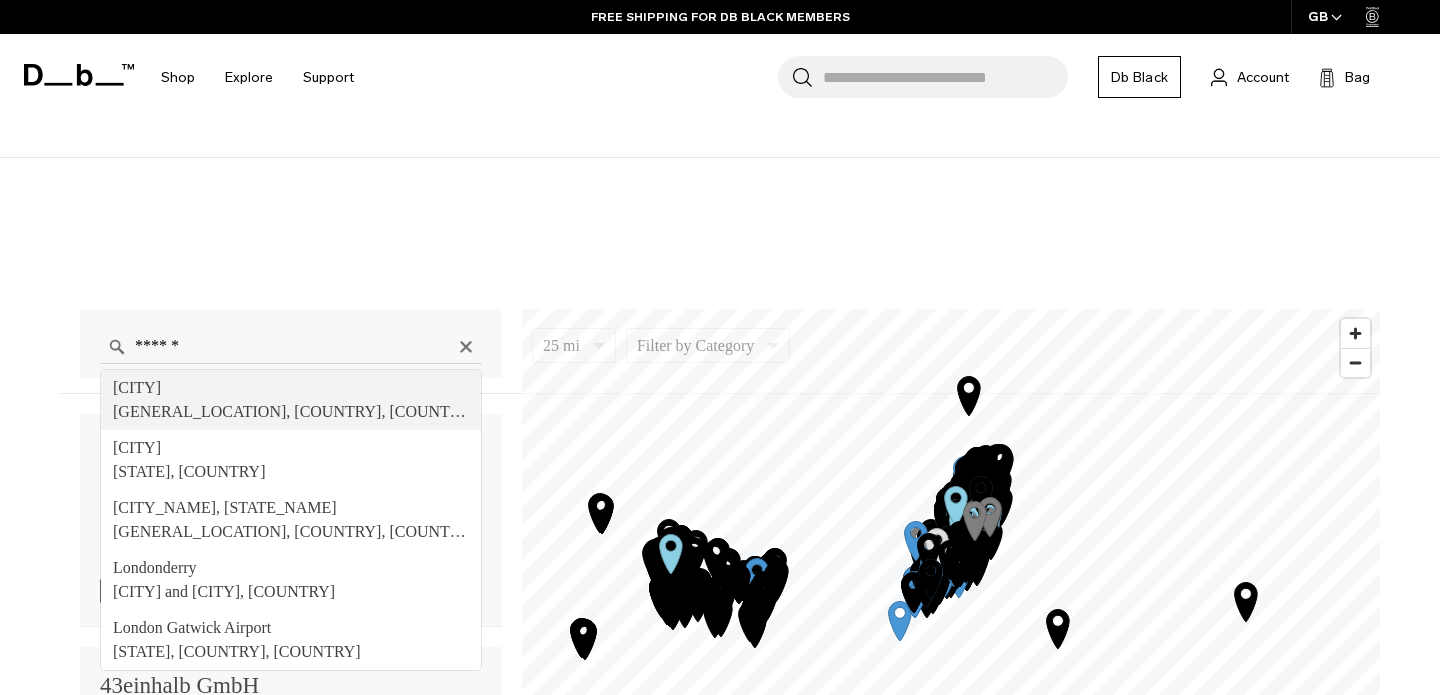 type on "**********" 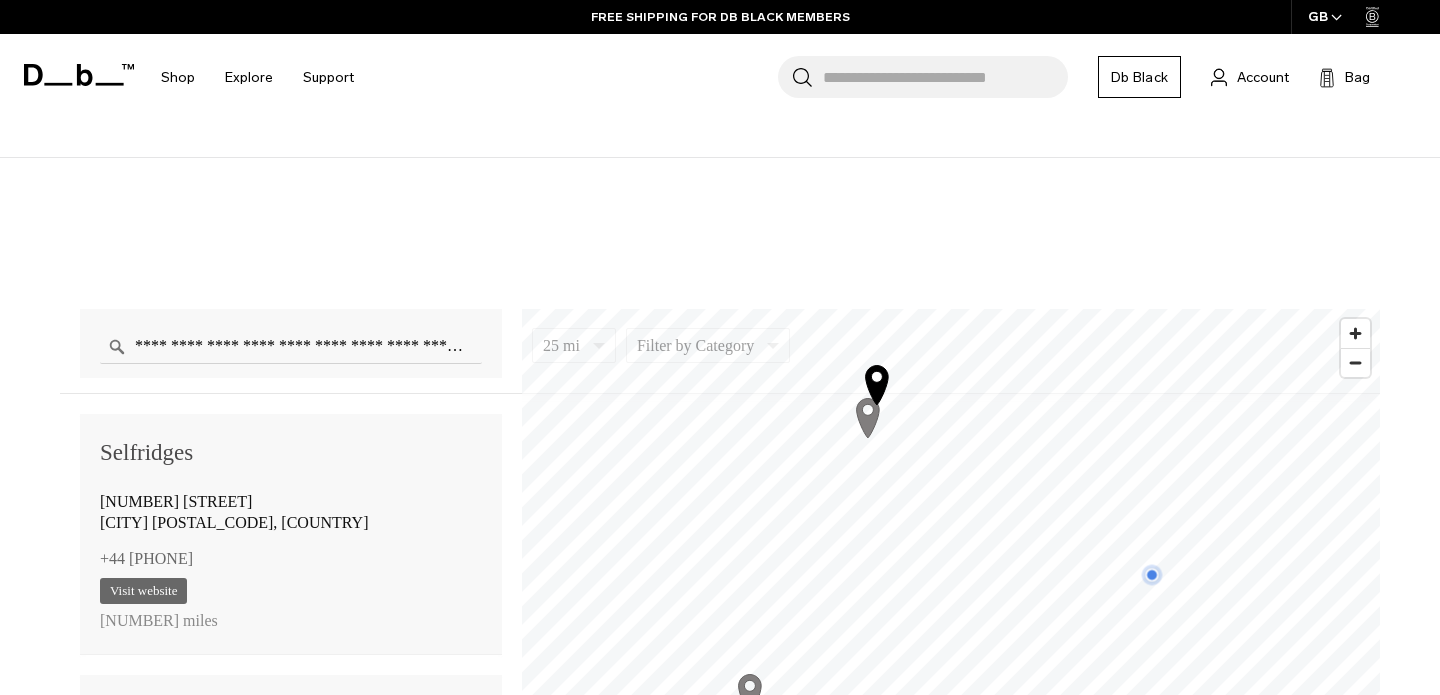 scroll, scrollTop: 0, scrollLeft: 0, axis: both 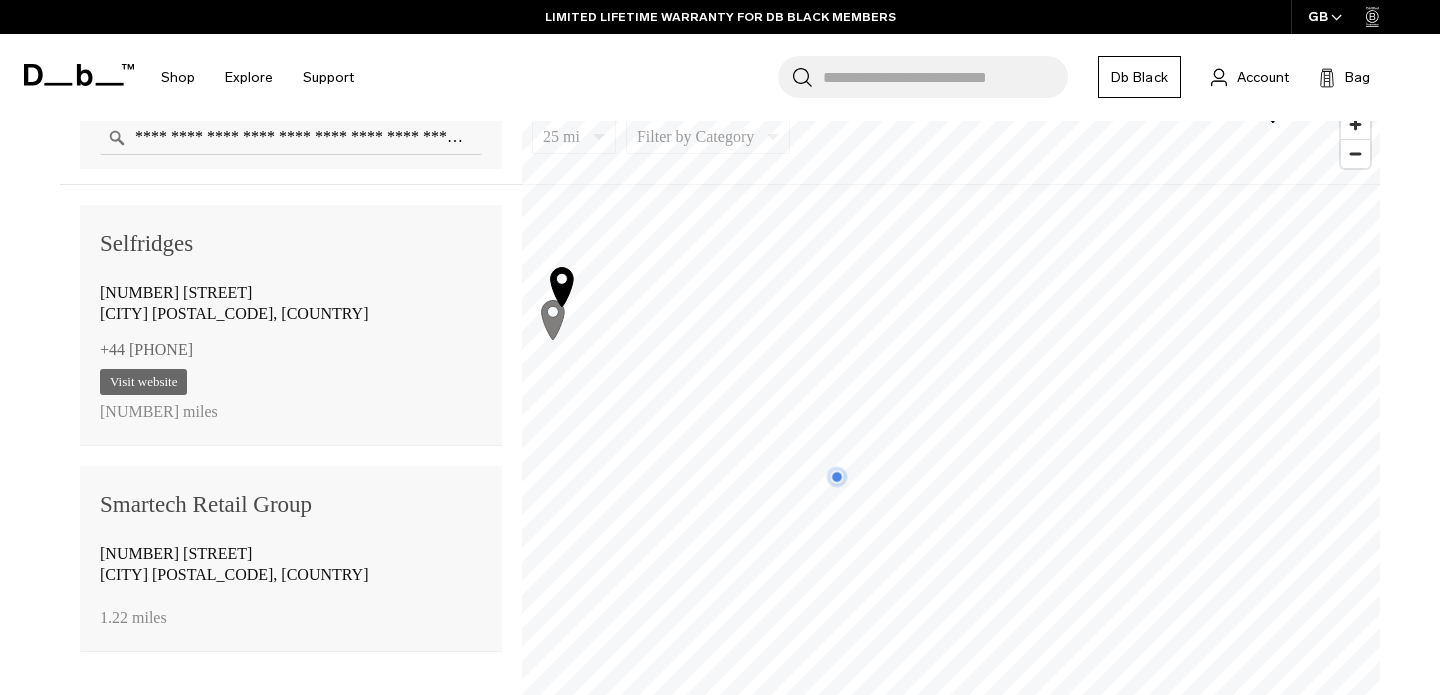 click on "+44 20 7160 6222" at bounding box center [291, 350] 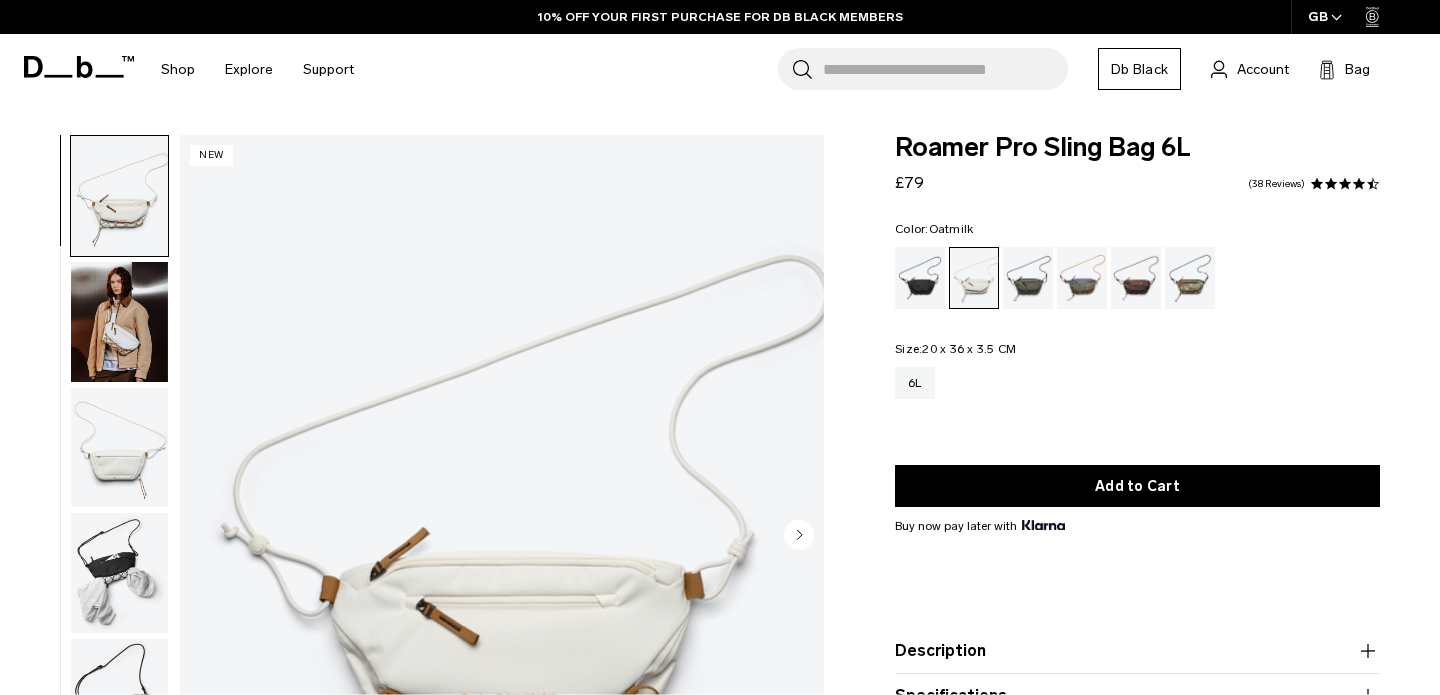scroll, scrollTop: 0, scrollLeft: 0, axis: both 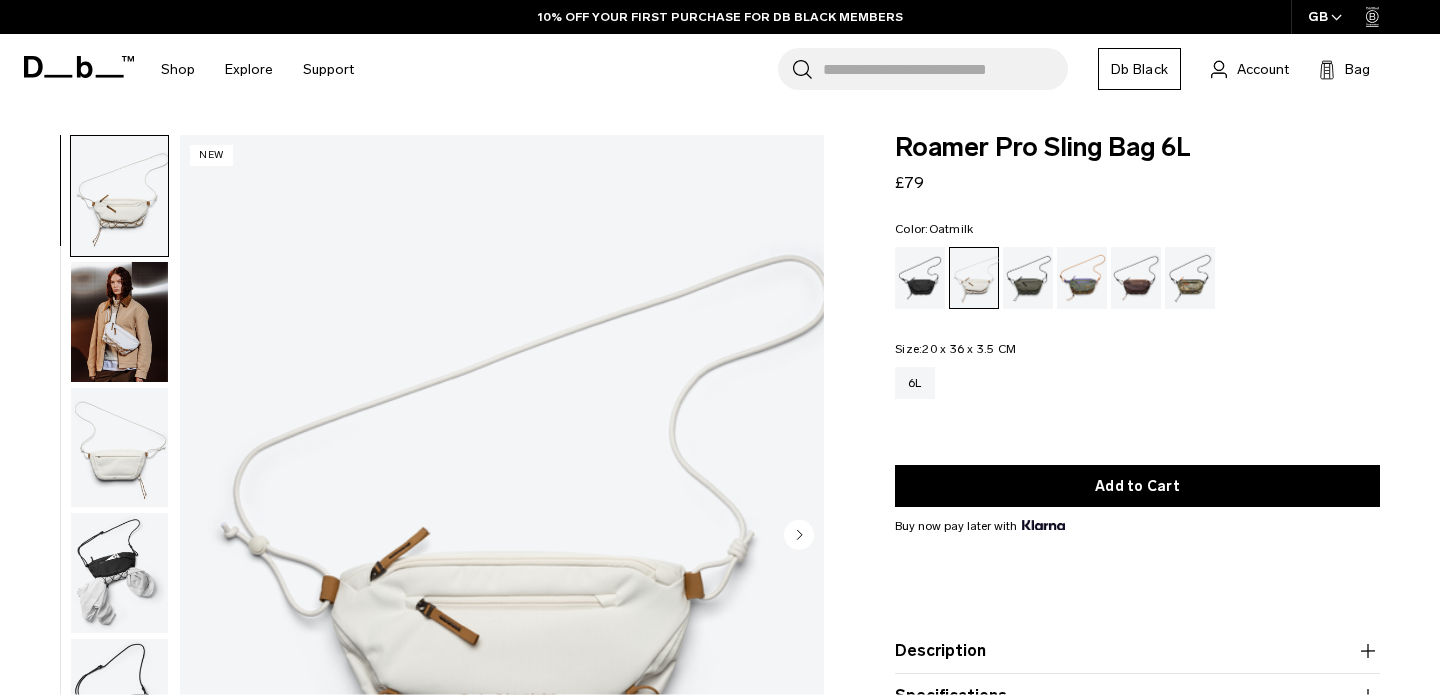 click at bounding box center [119, 322] 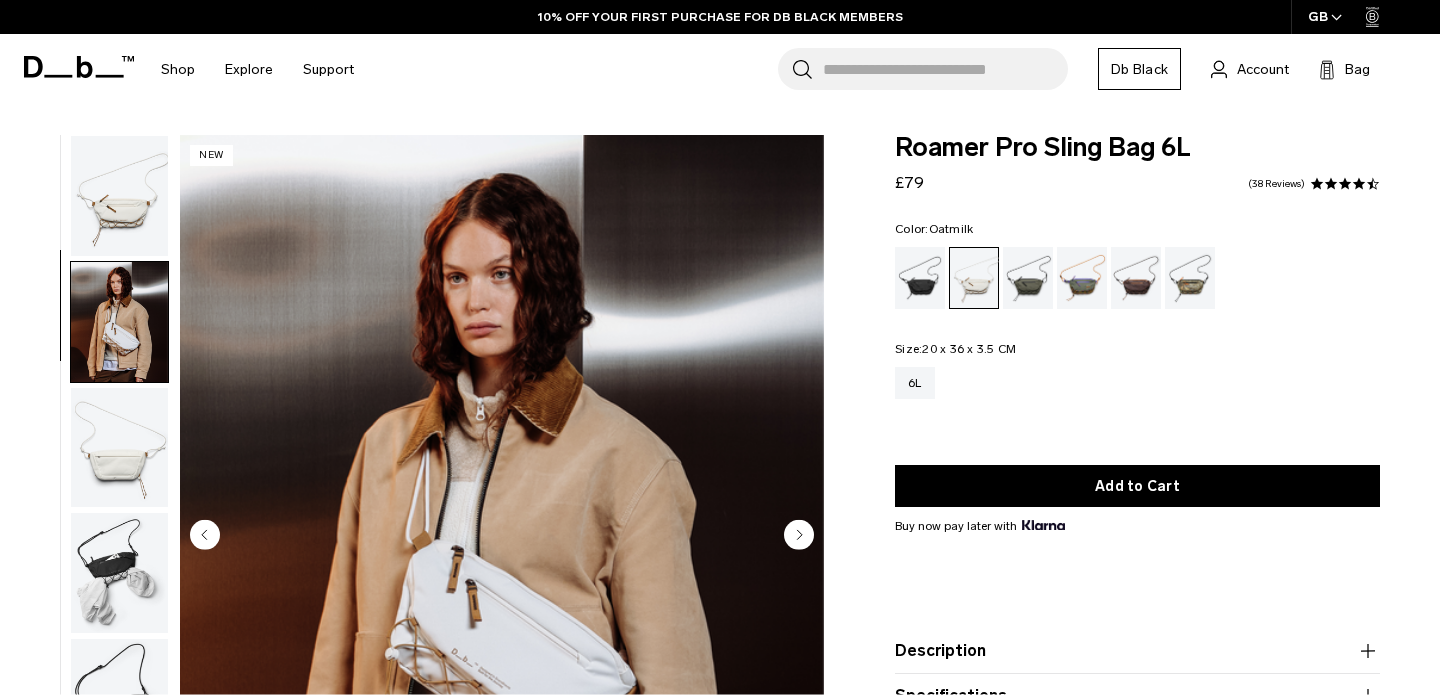 scroll, scrollTop: 0, scrollLeft: 0, axis: both 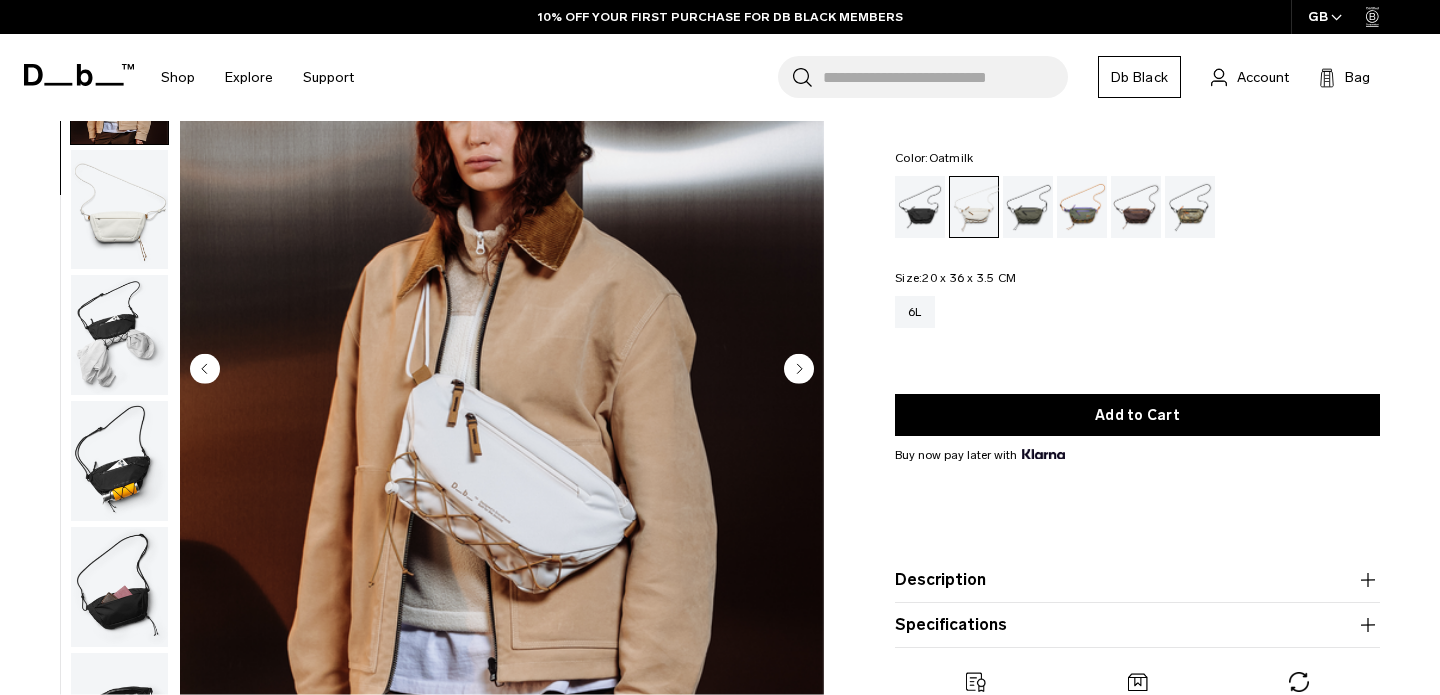 click 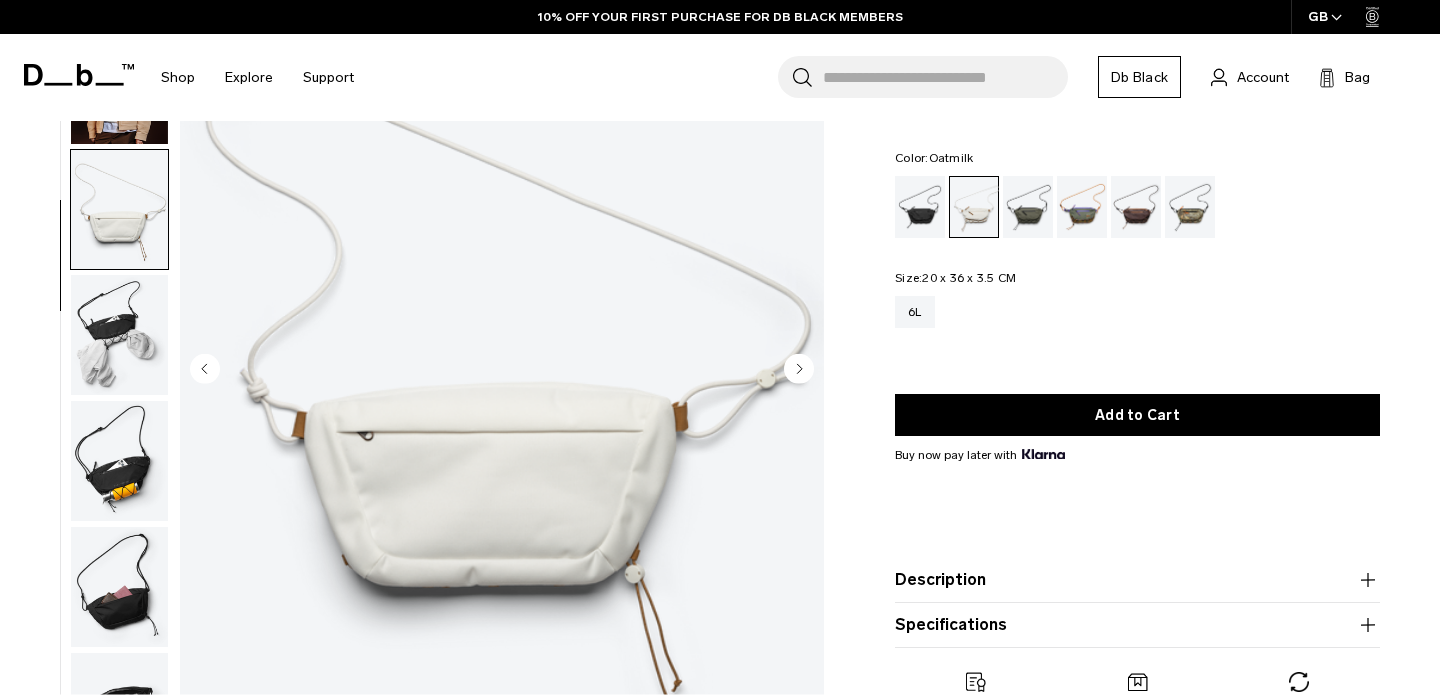 click 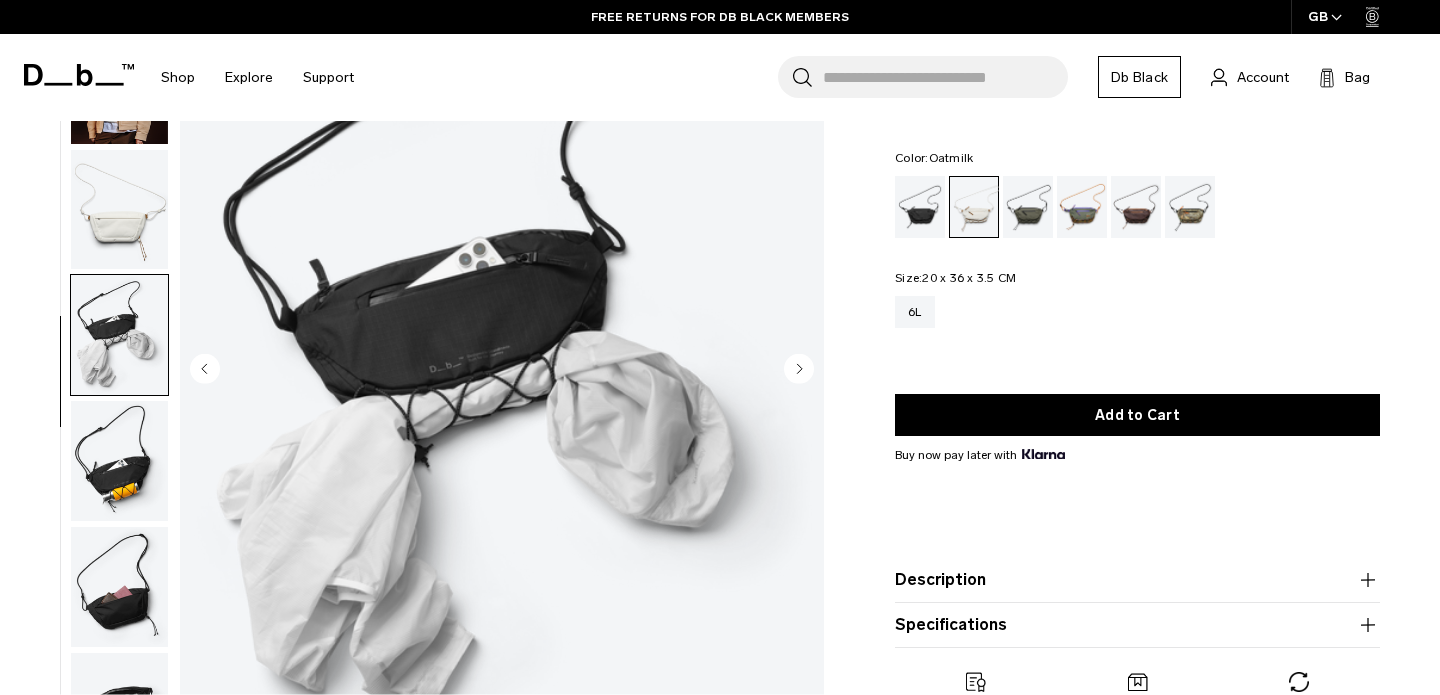scroll, scrollTop: 0, scrollLeft: 0, axis: both 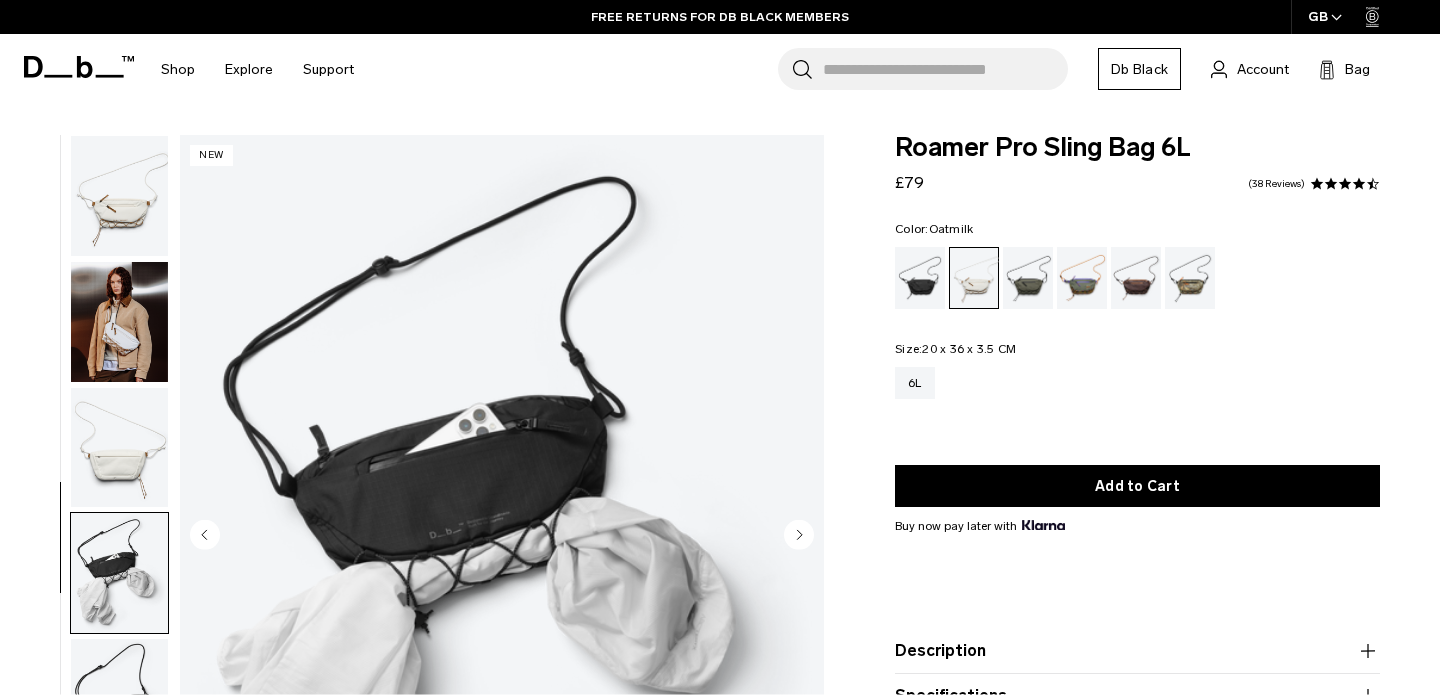 click at bounding box center (119, 322) 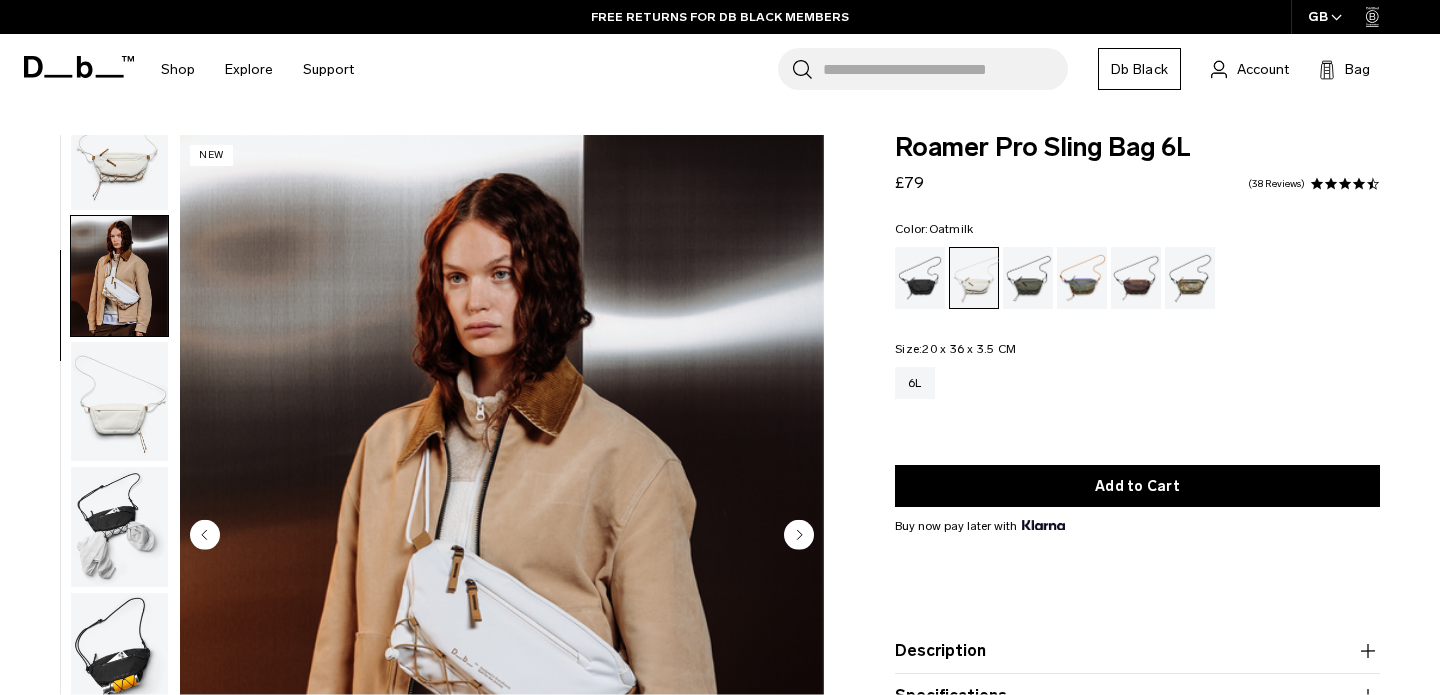 scroll, scrollTop: 72, scrollLeft: 0, axis: vertical 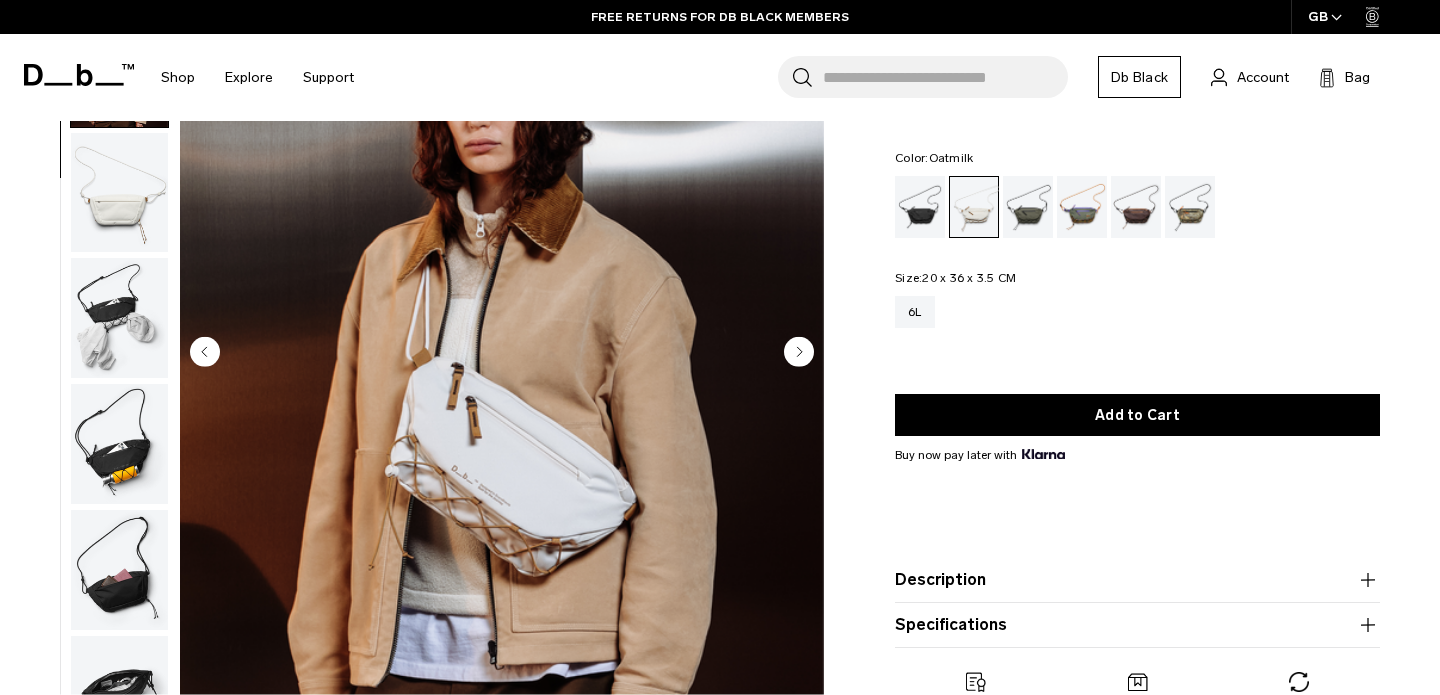 click 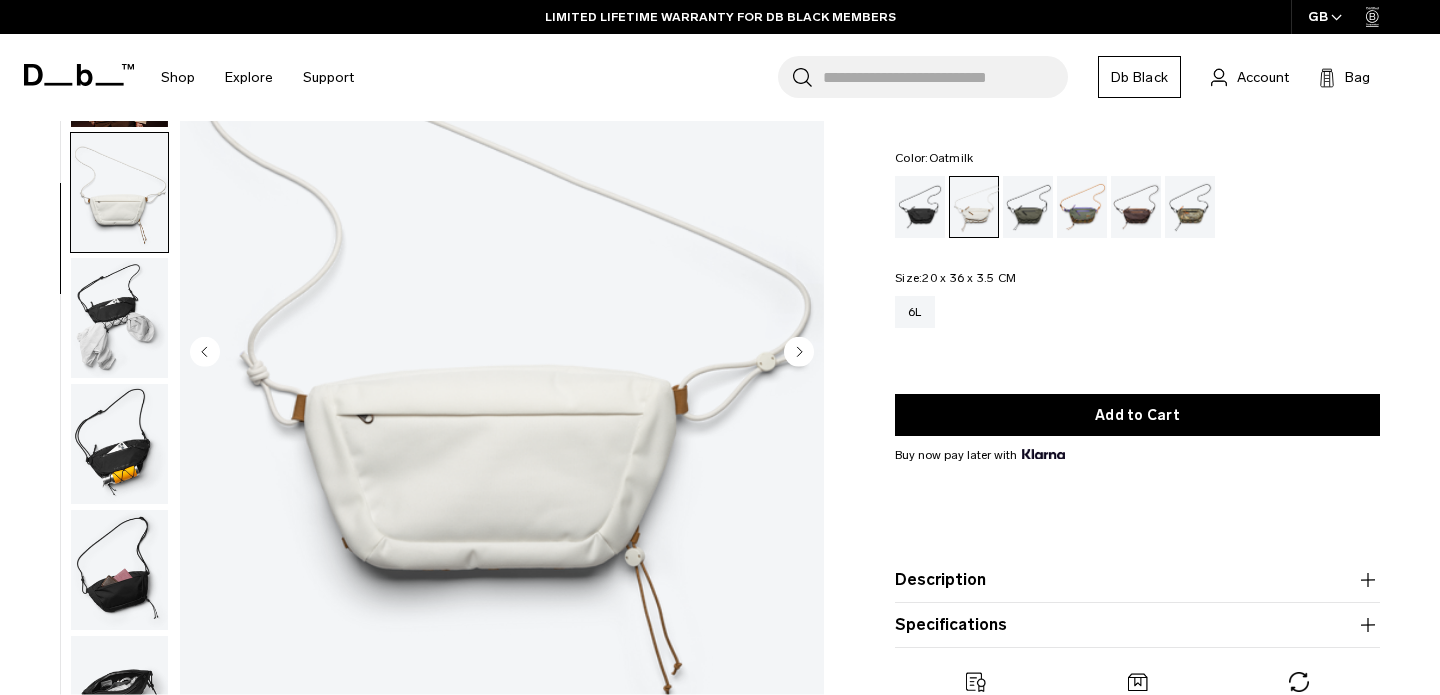 click 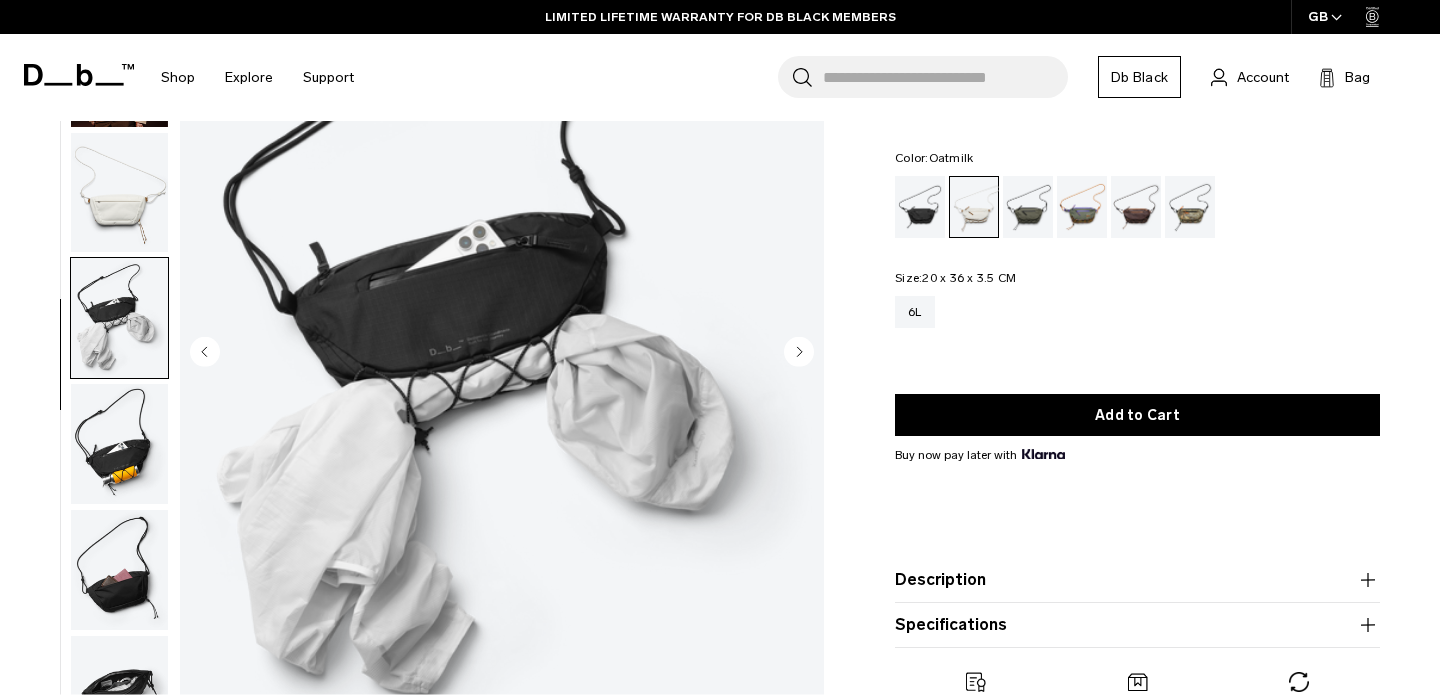 click 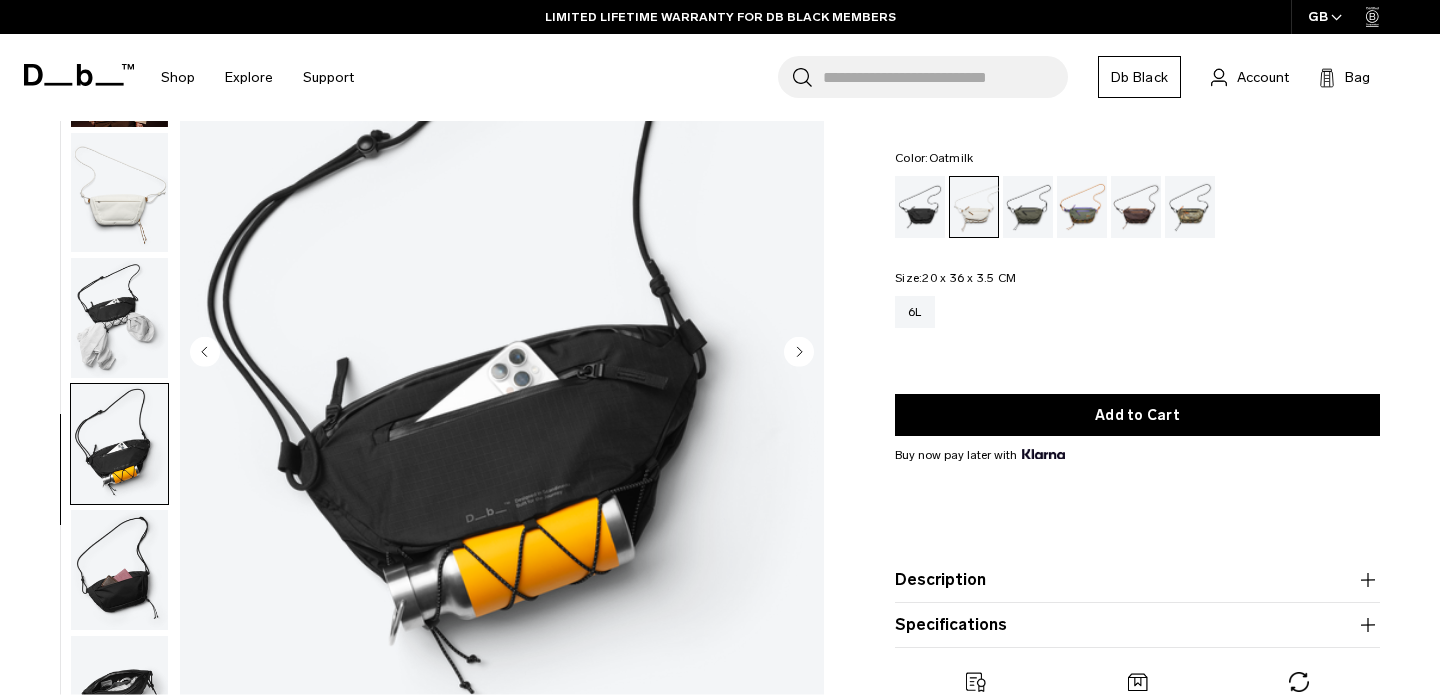 click 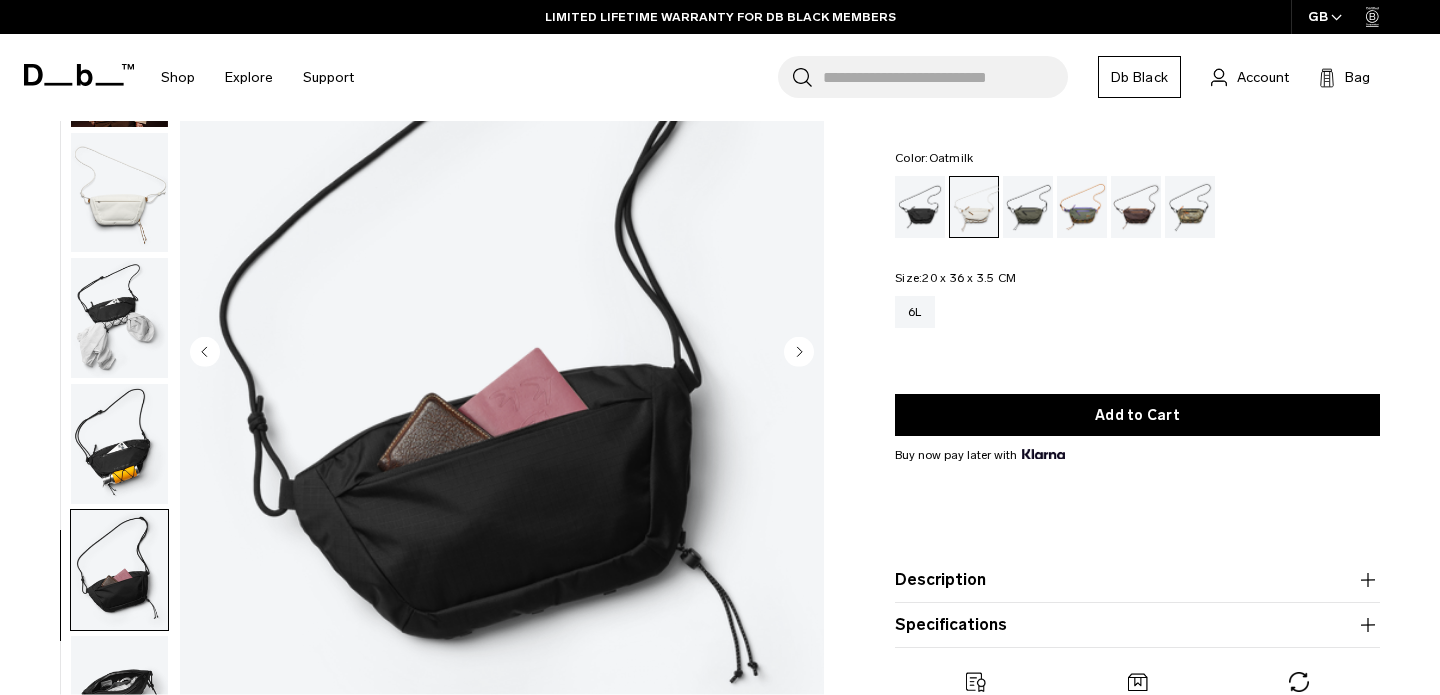click 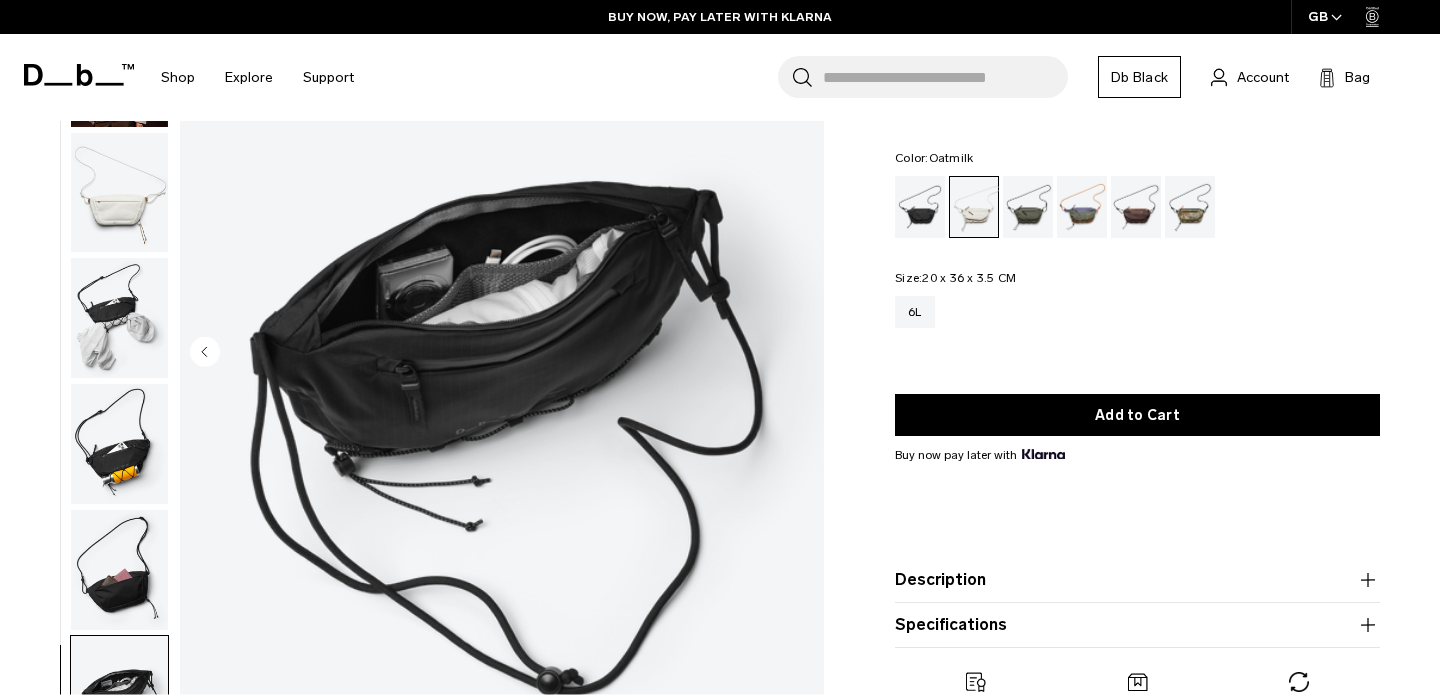 click at bounding box center [502, 354] 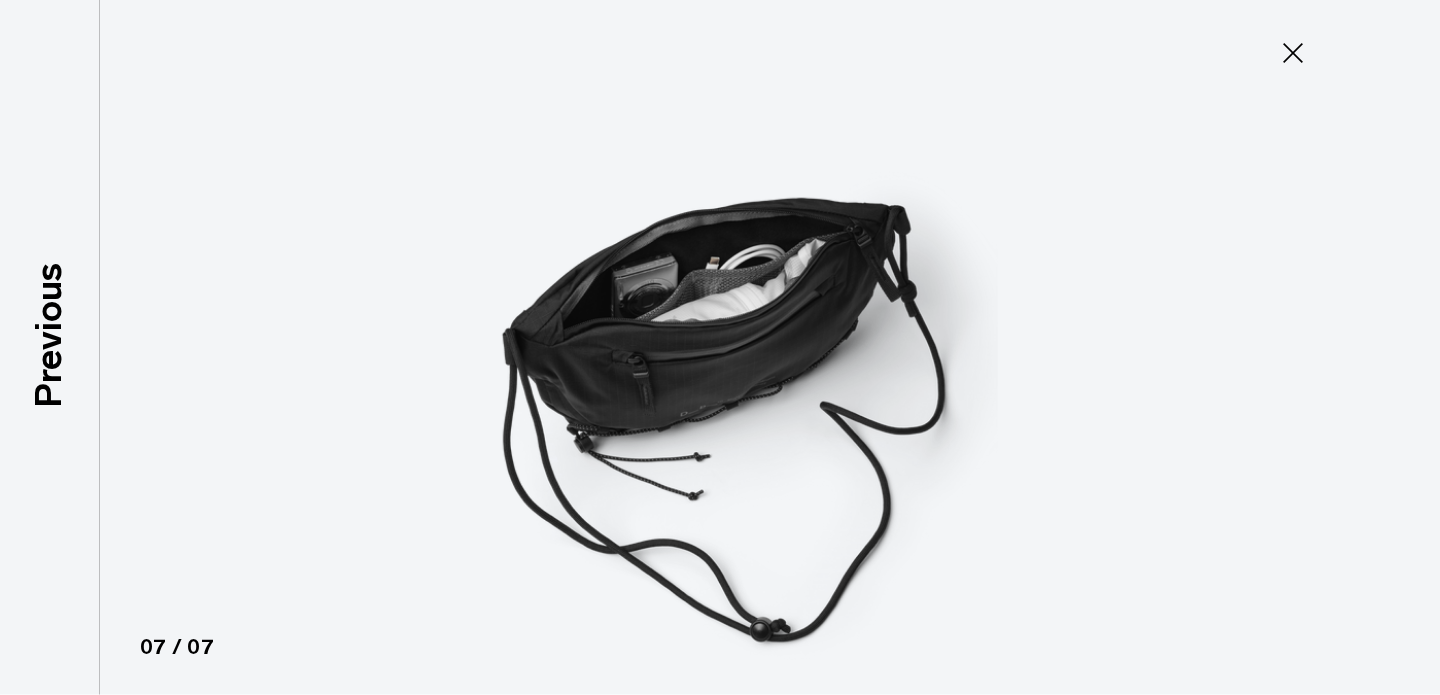 click 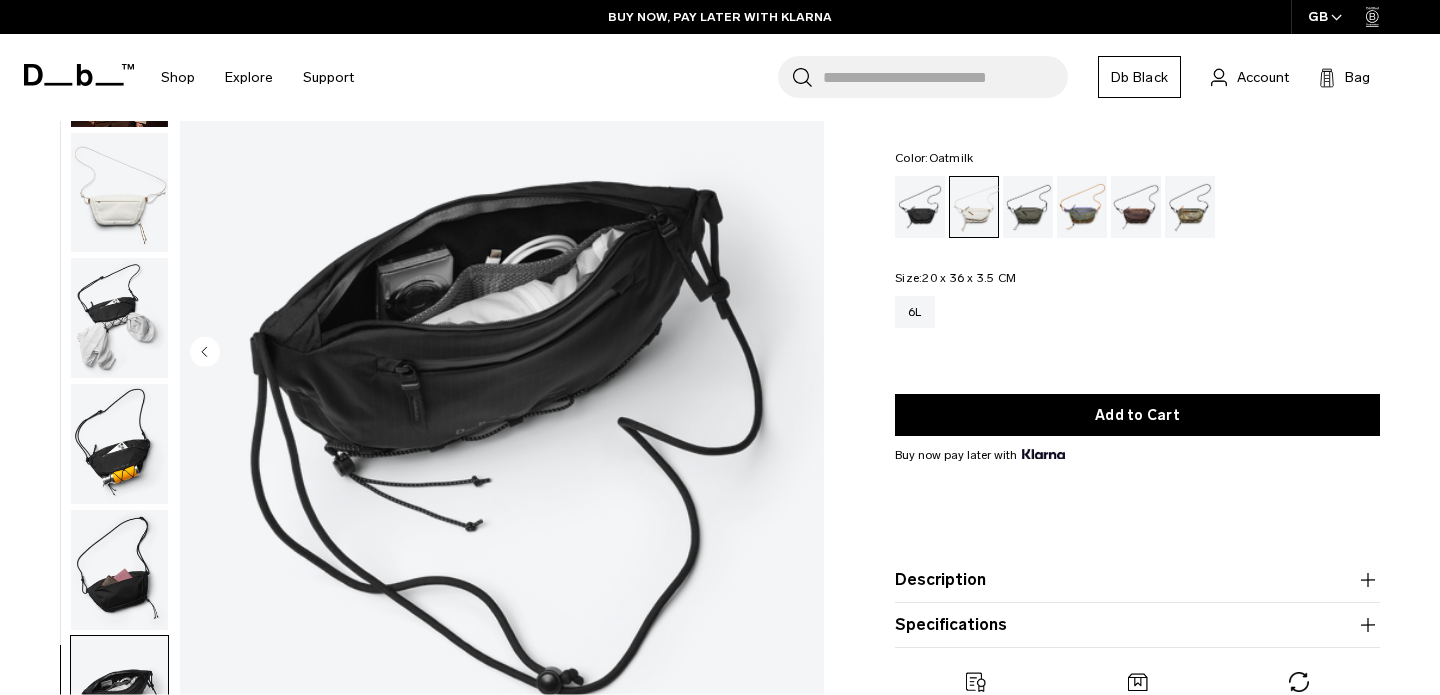 click at bounding box center (119, 444) 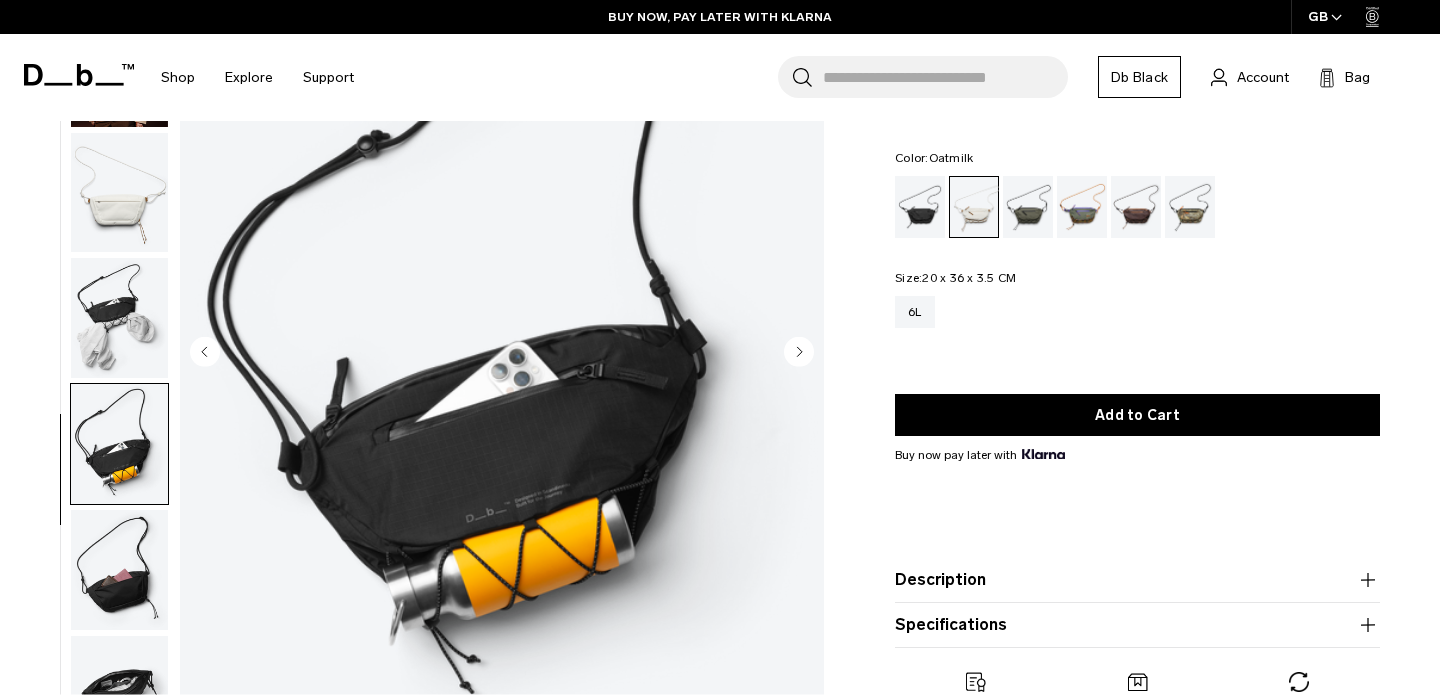 click at bounding box center [119, 570] 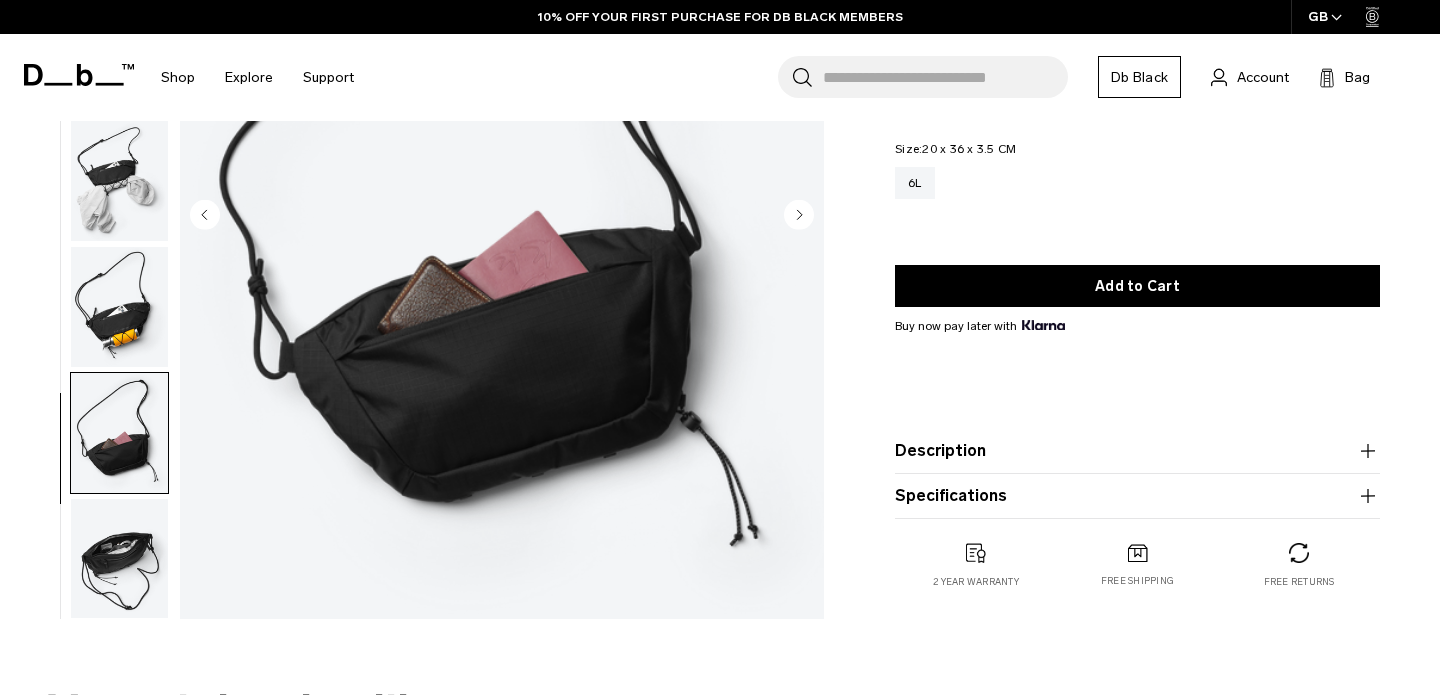 scroll, scrollTop: 322, scrollLeft: 0, axis: vertical 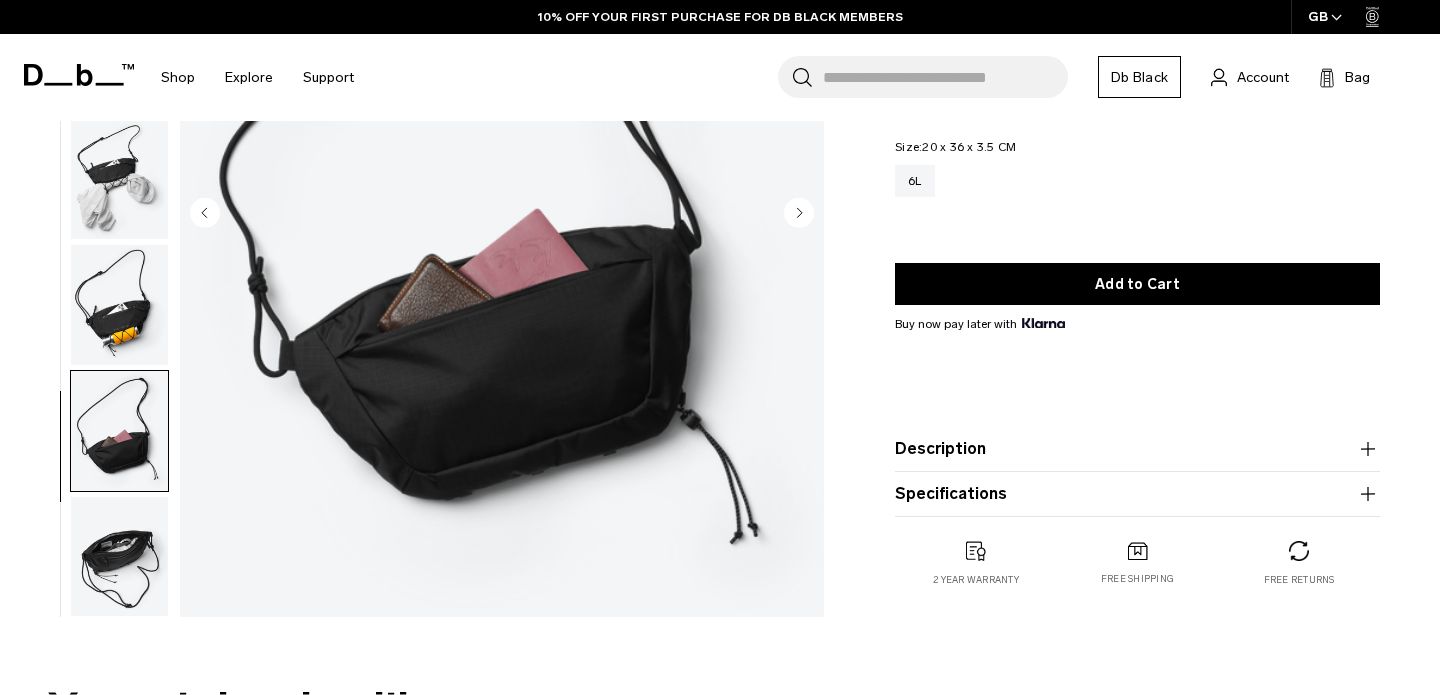 click at bounding box center [119, 557] 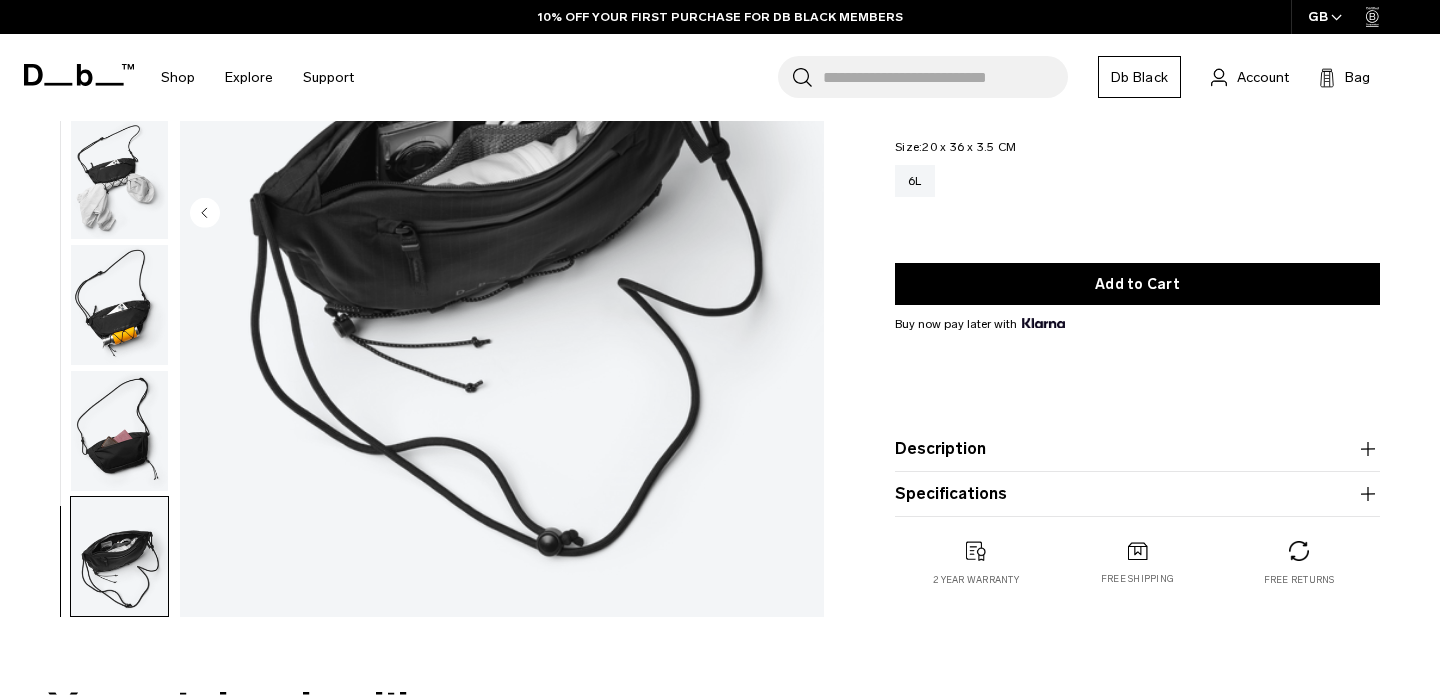 scroll, scrollTop: 0, scrollLeft: 0, axis: both 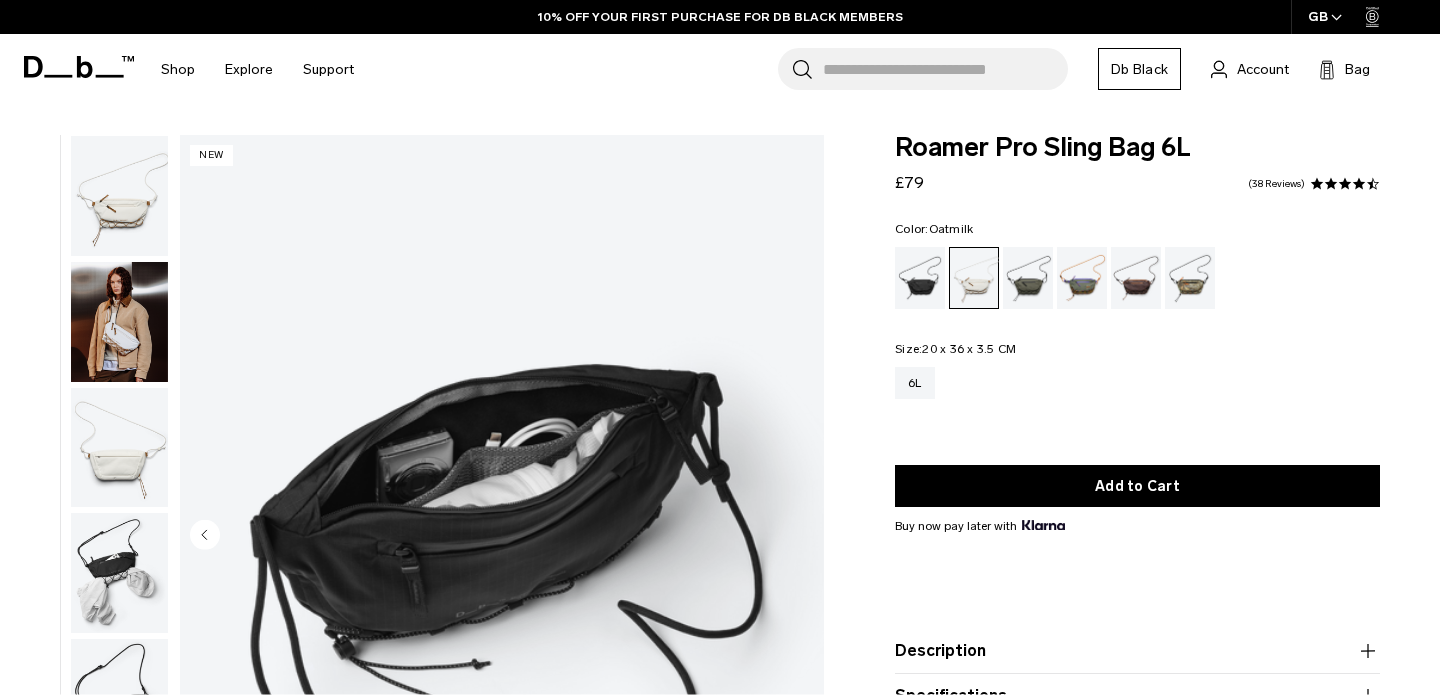 click at bounding box center [119, 322] 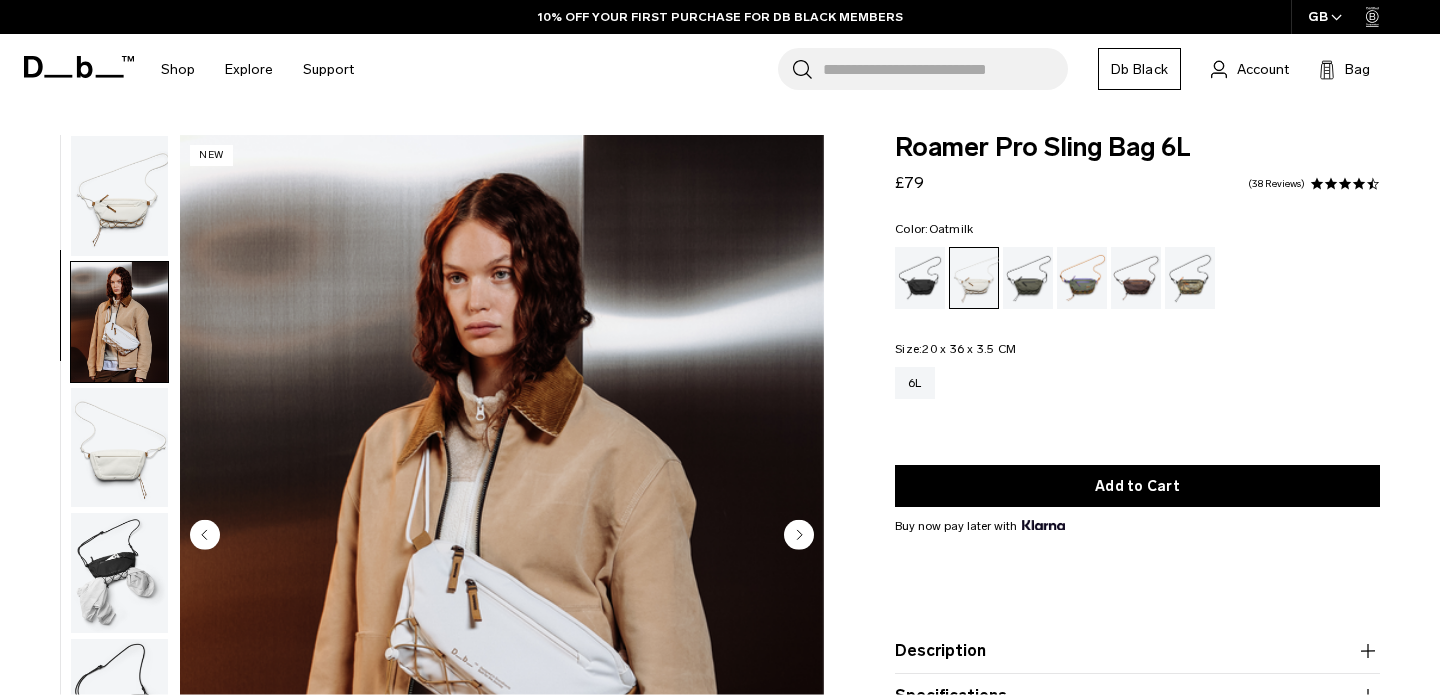 scroll, scrollTop: 72, scrollLeft: 0, axis: vertical 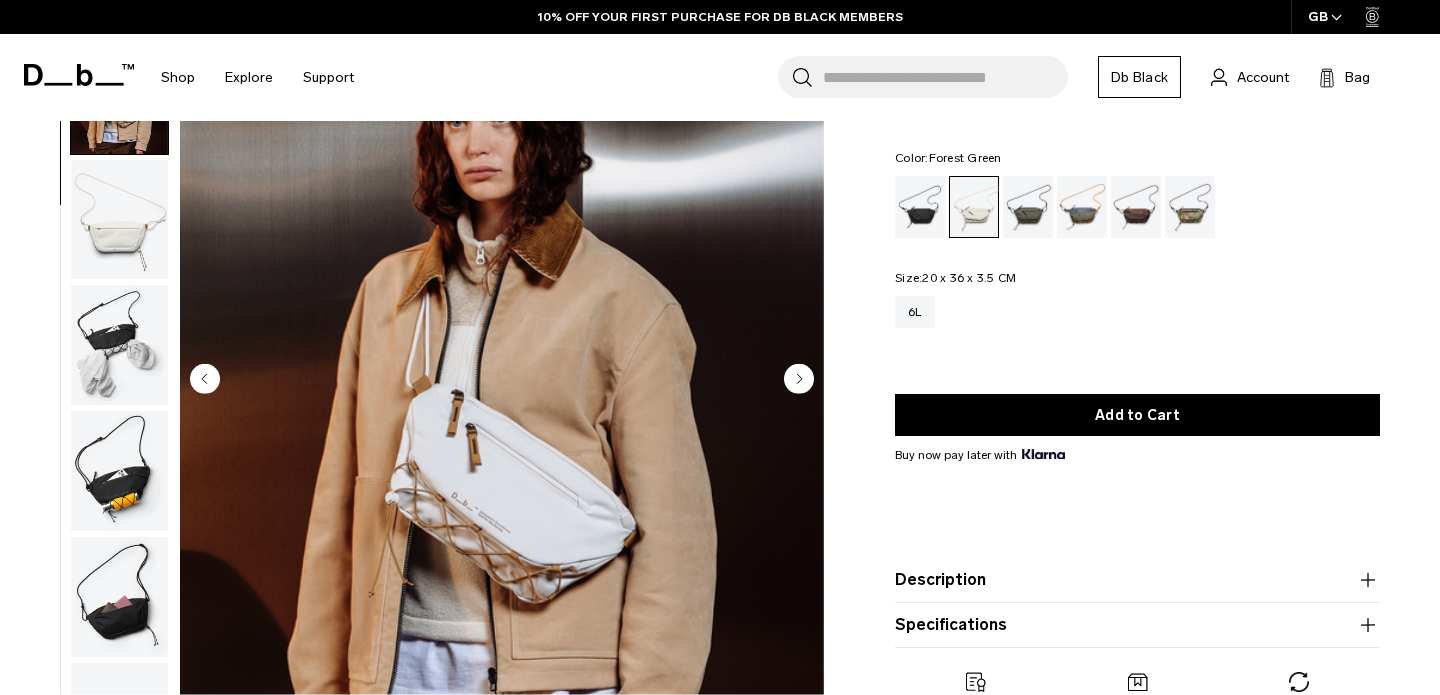 click at bounding box center (1028, 207) 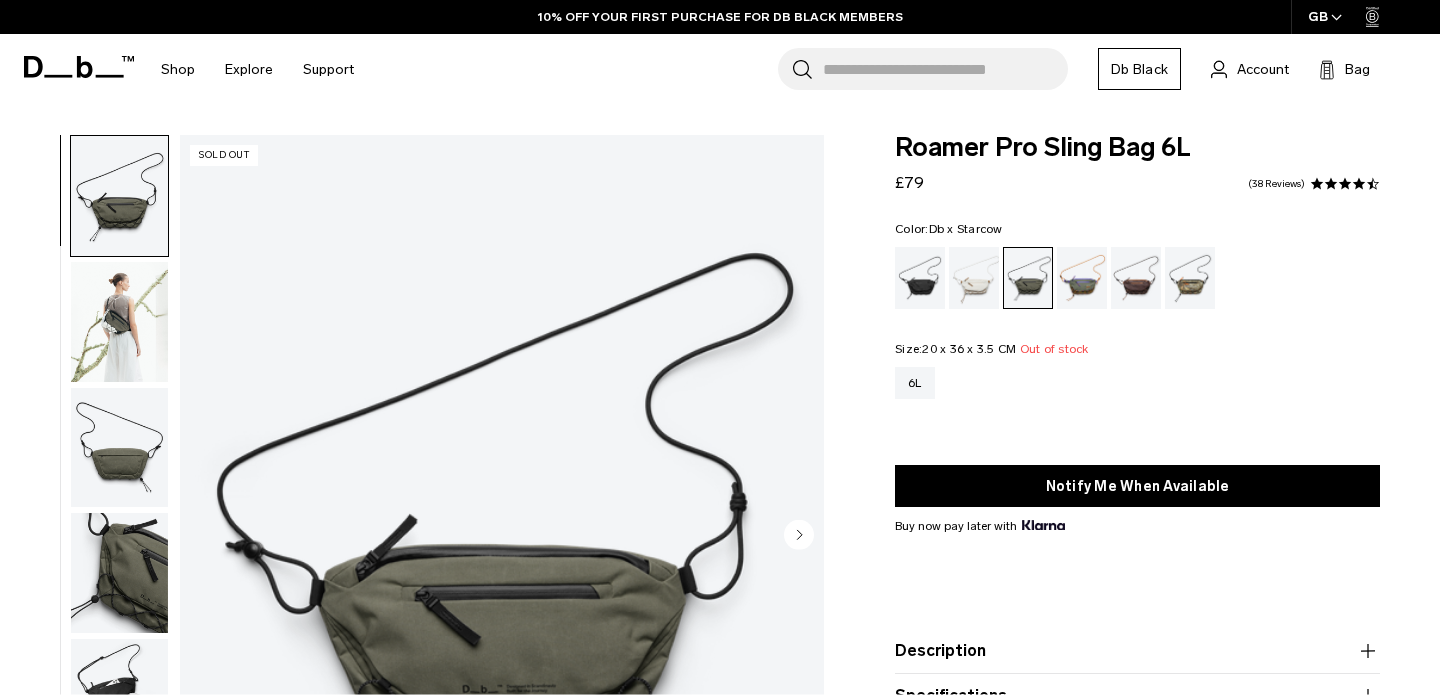 scroll, scrollTop: 0, scrollLeft: 0, axis: both 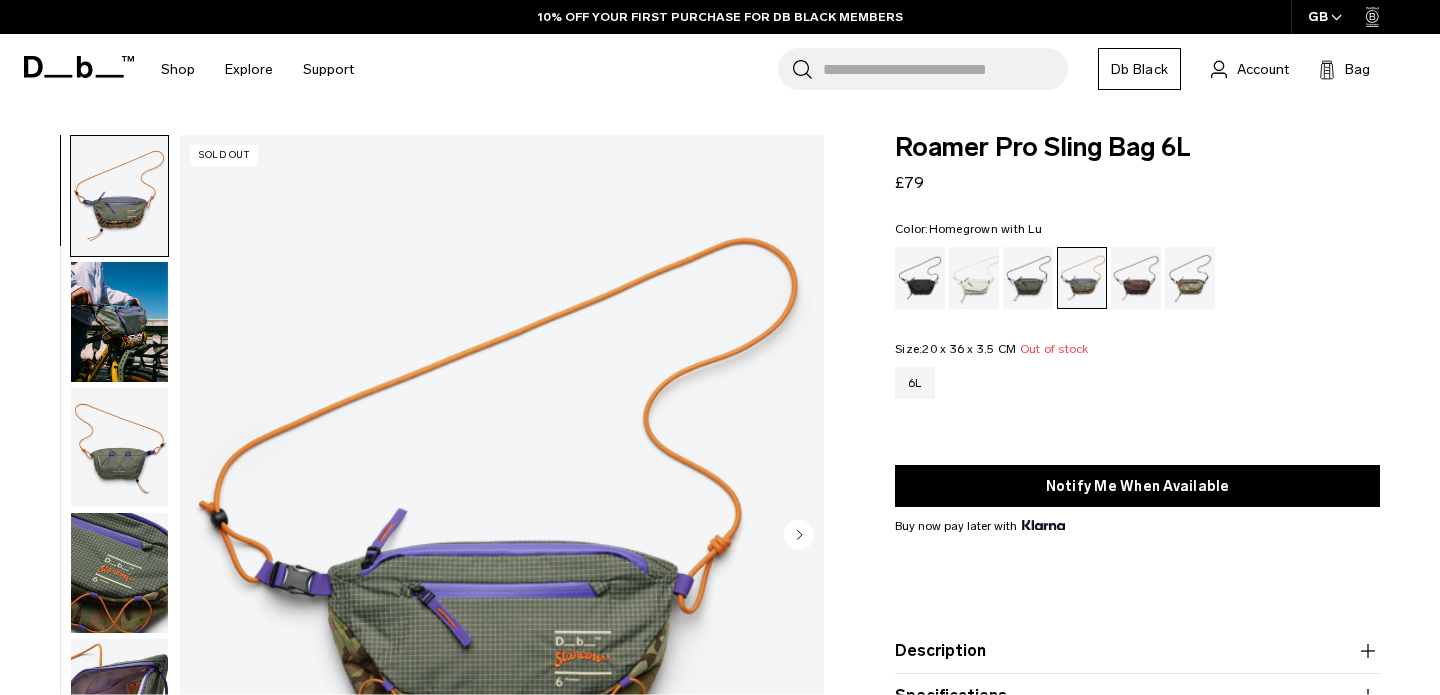 click at bounding box center [1136, 278] 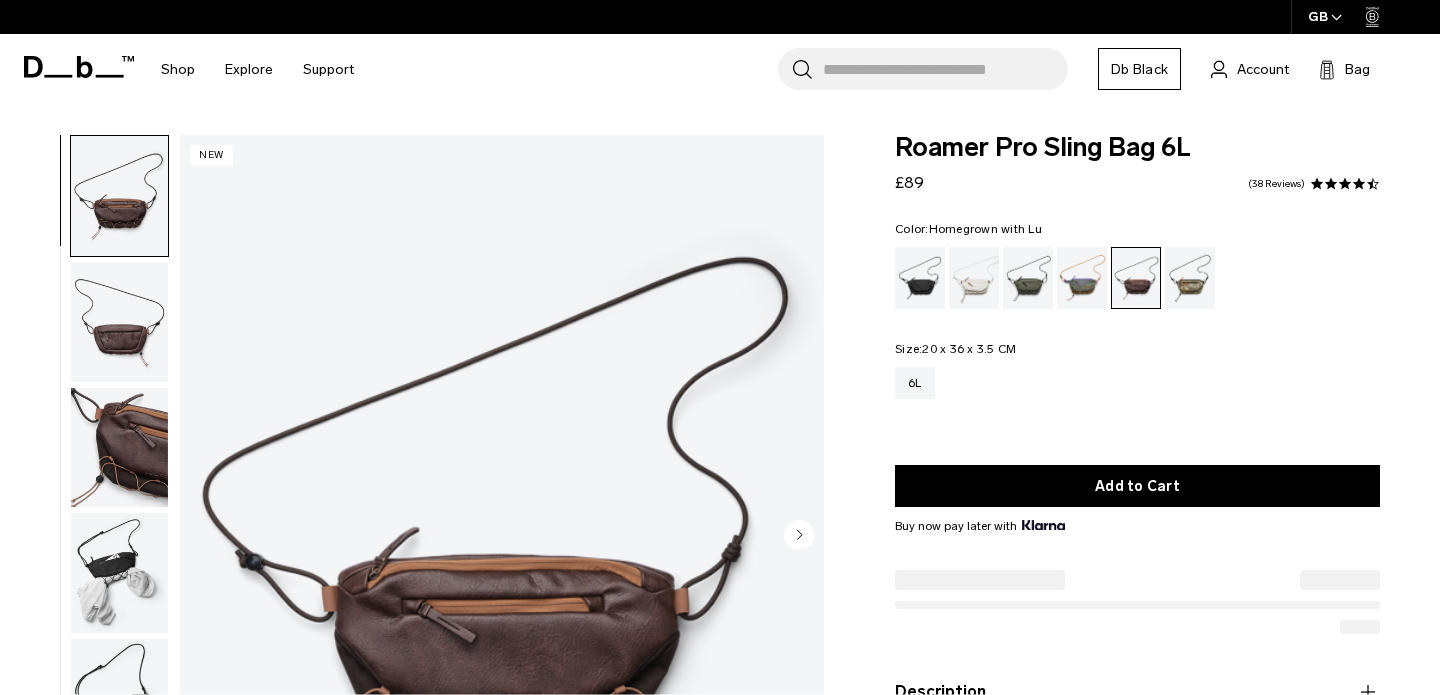 scroll, scrollTop: 0, scrollLeft: 0, axis: both 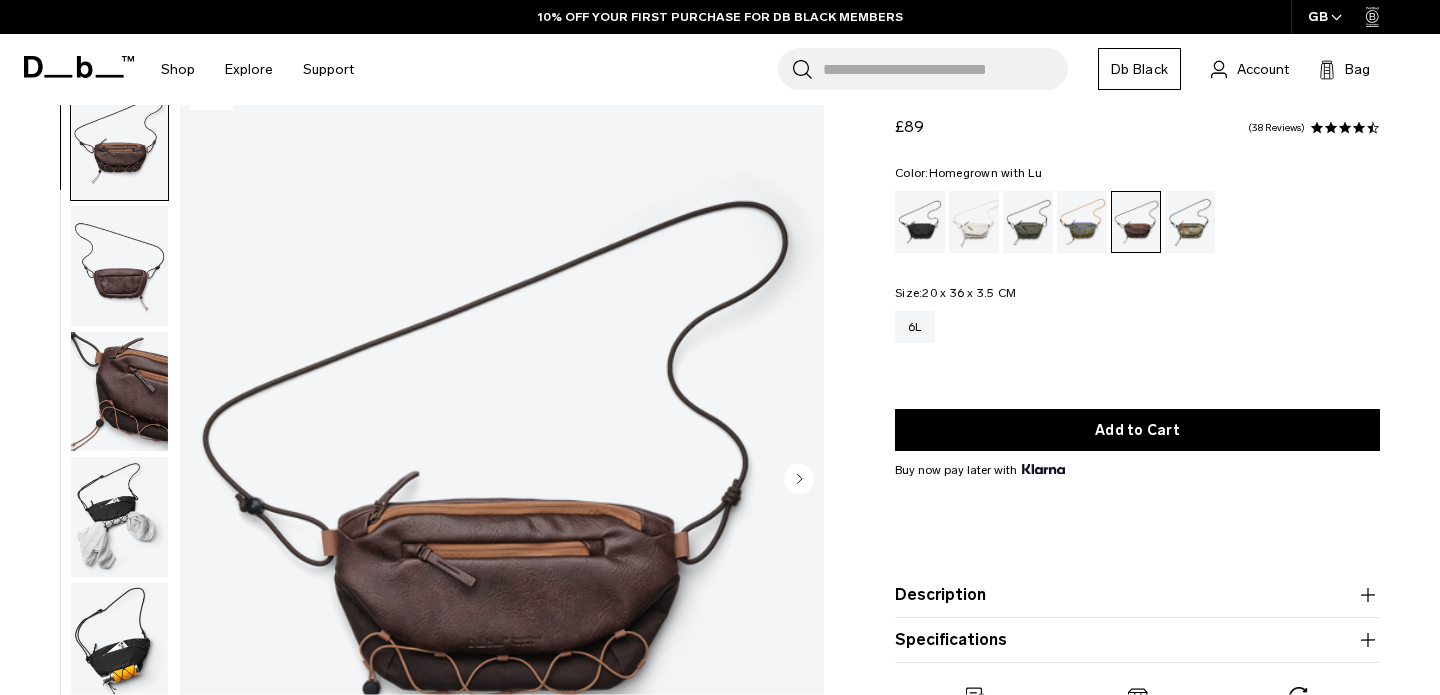 click 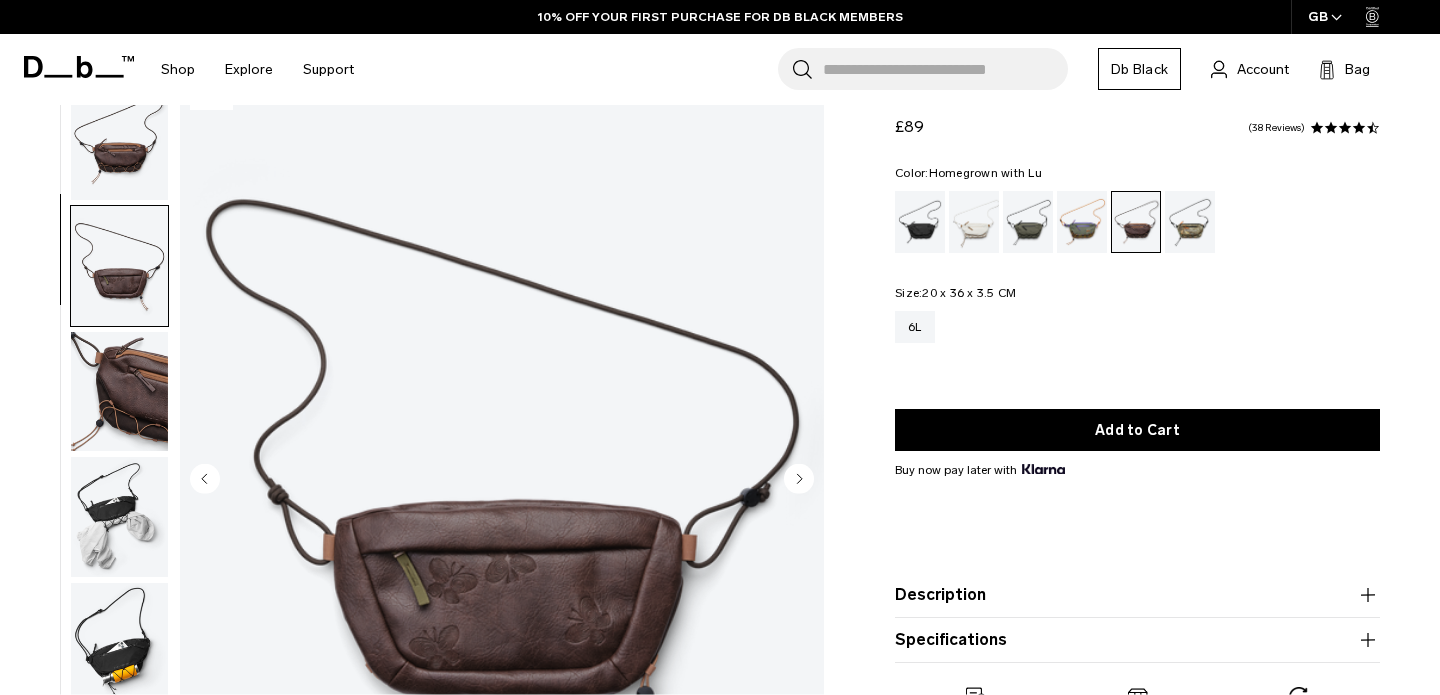 scroll, scrollTop: 72, scrollLeft: 0, axis: vertical 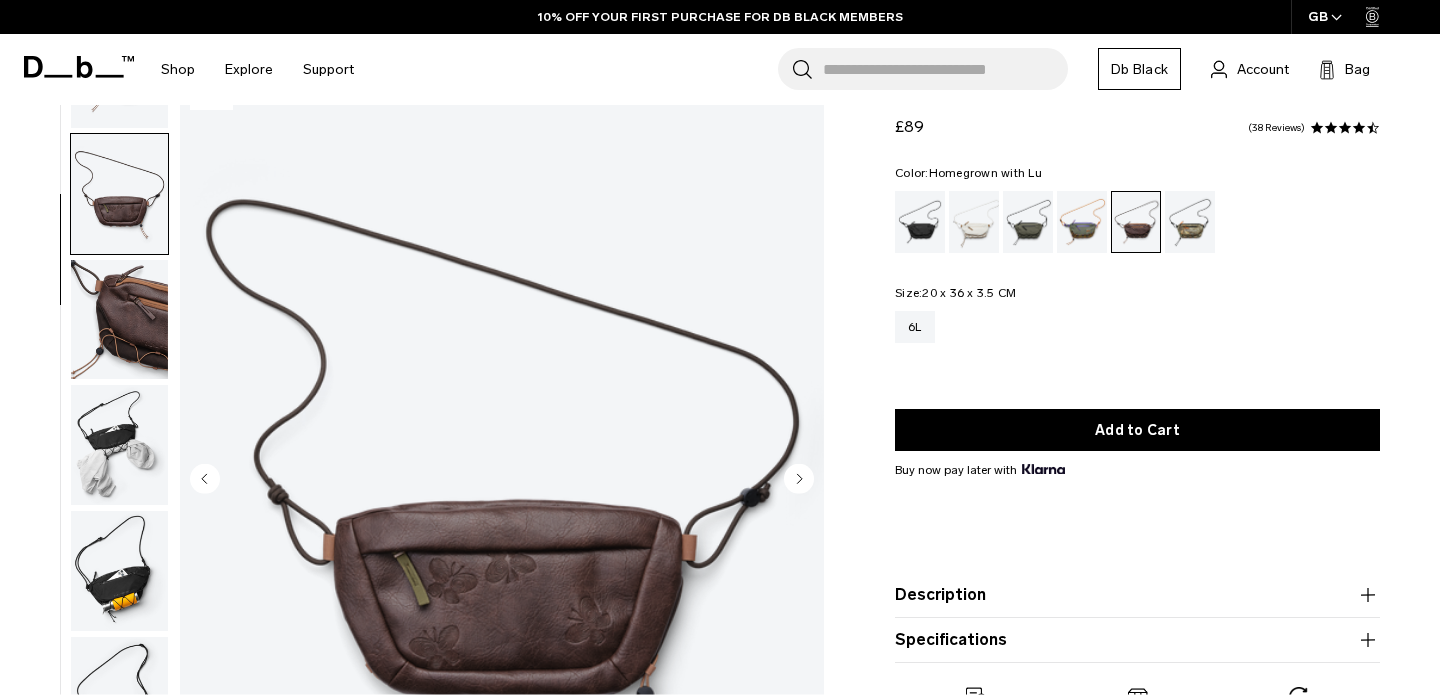 click 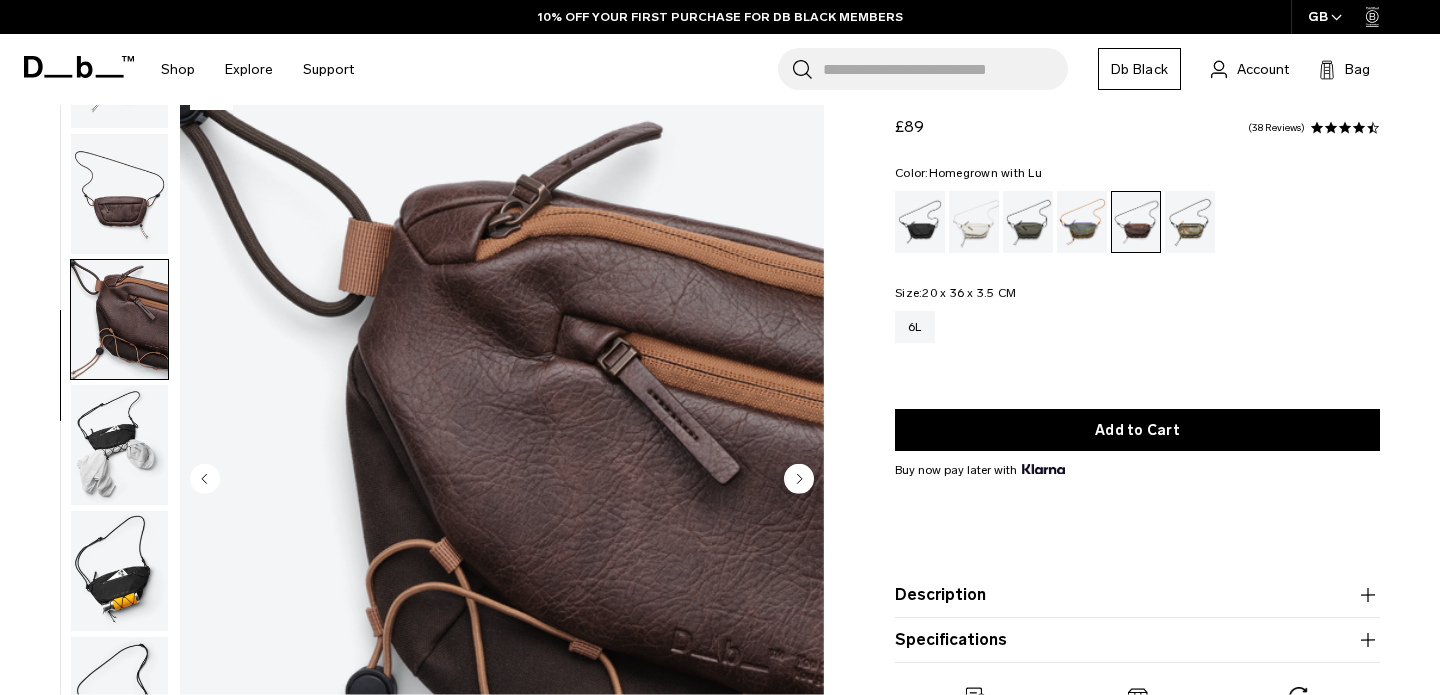 click 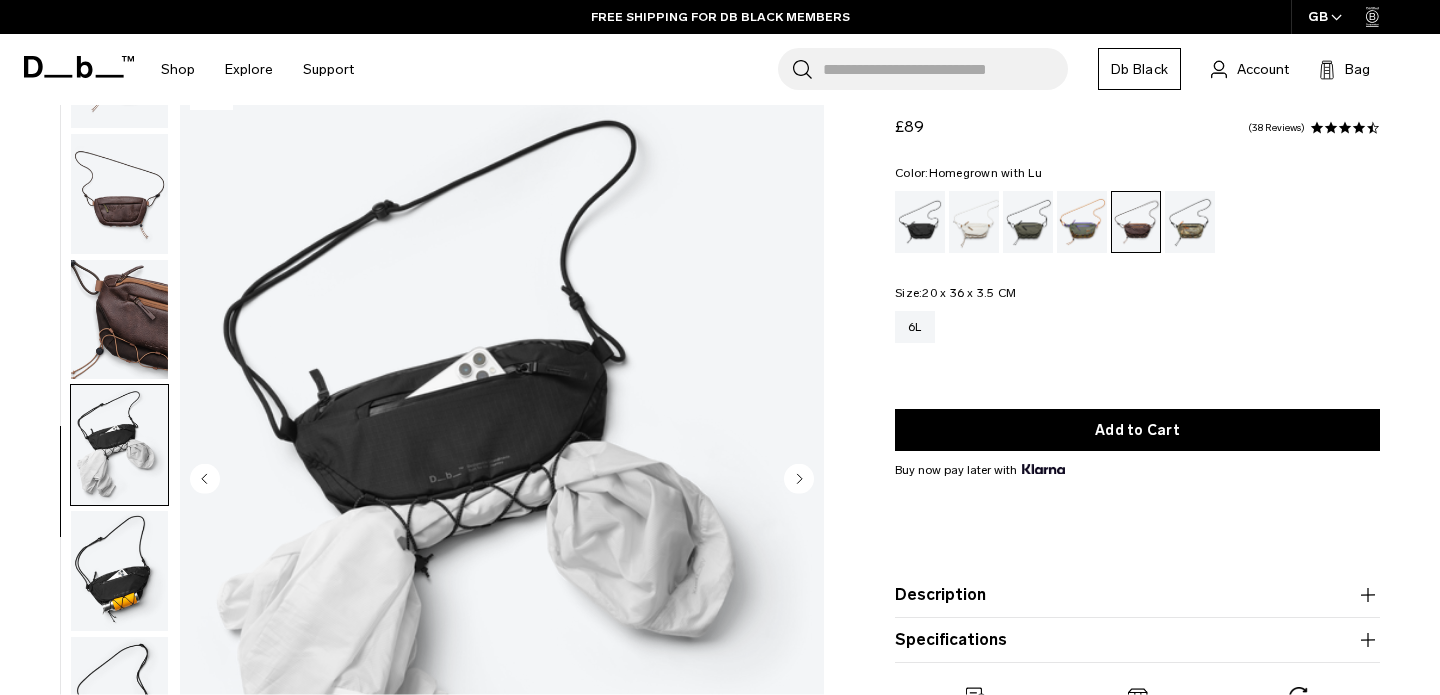 click 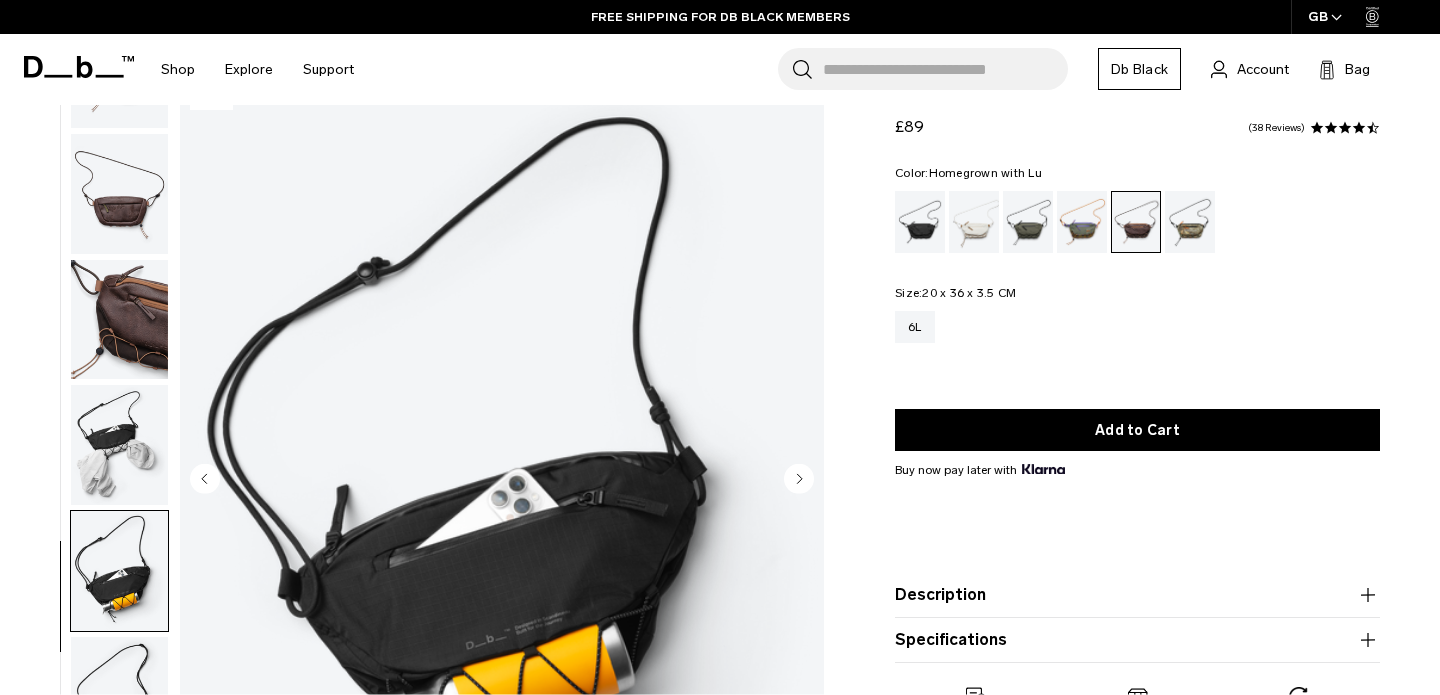 click 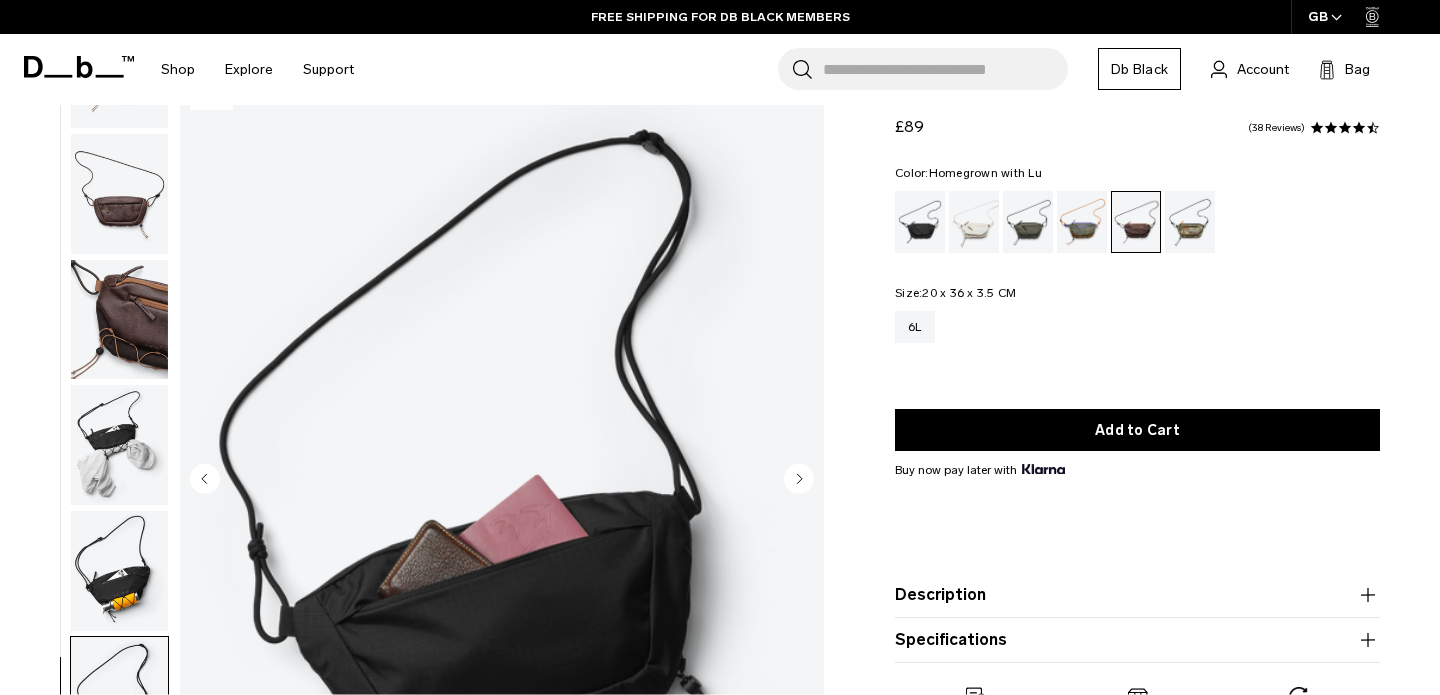 click 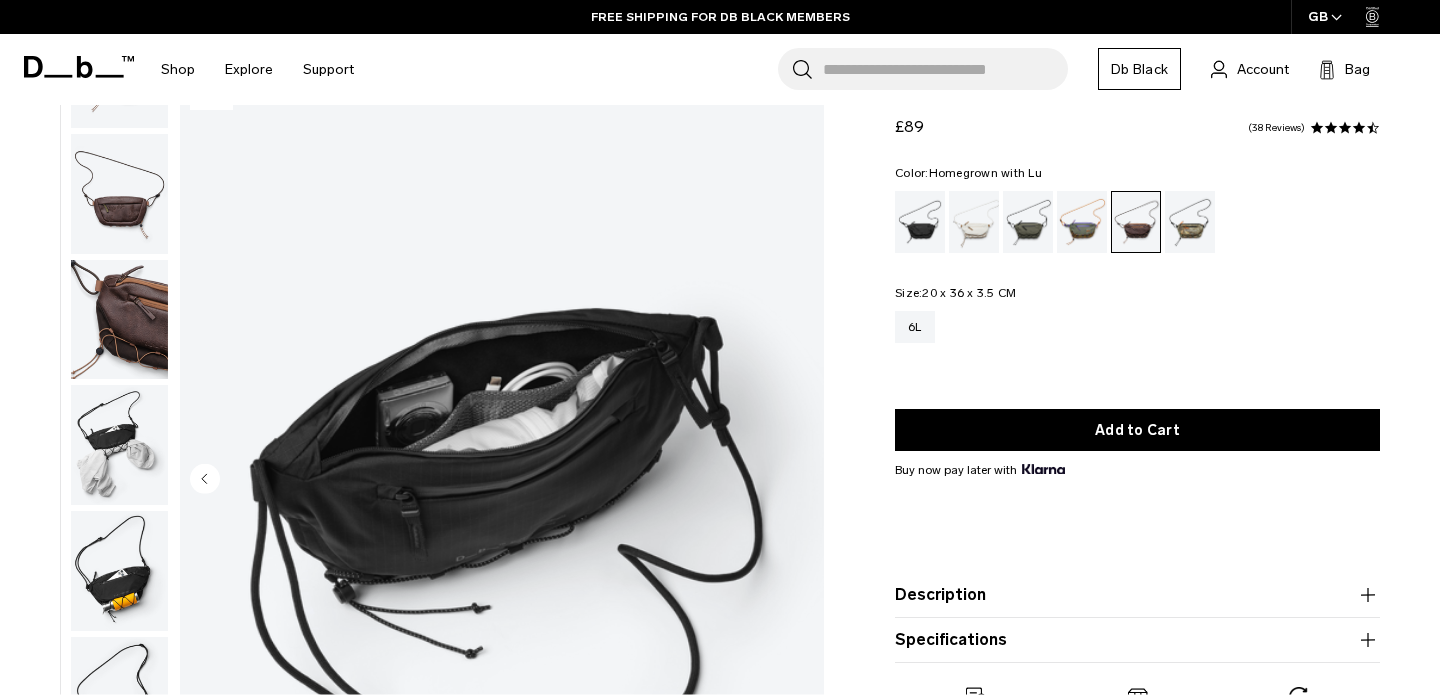 click at bounding box center (502, 481) 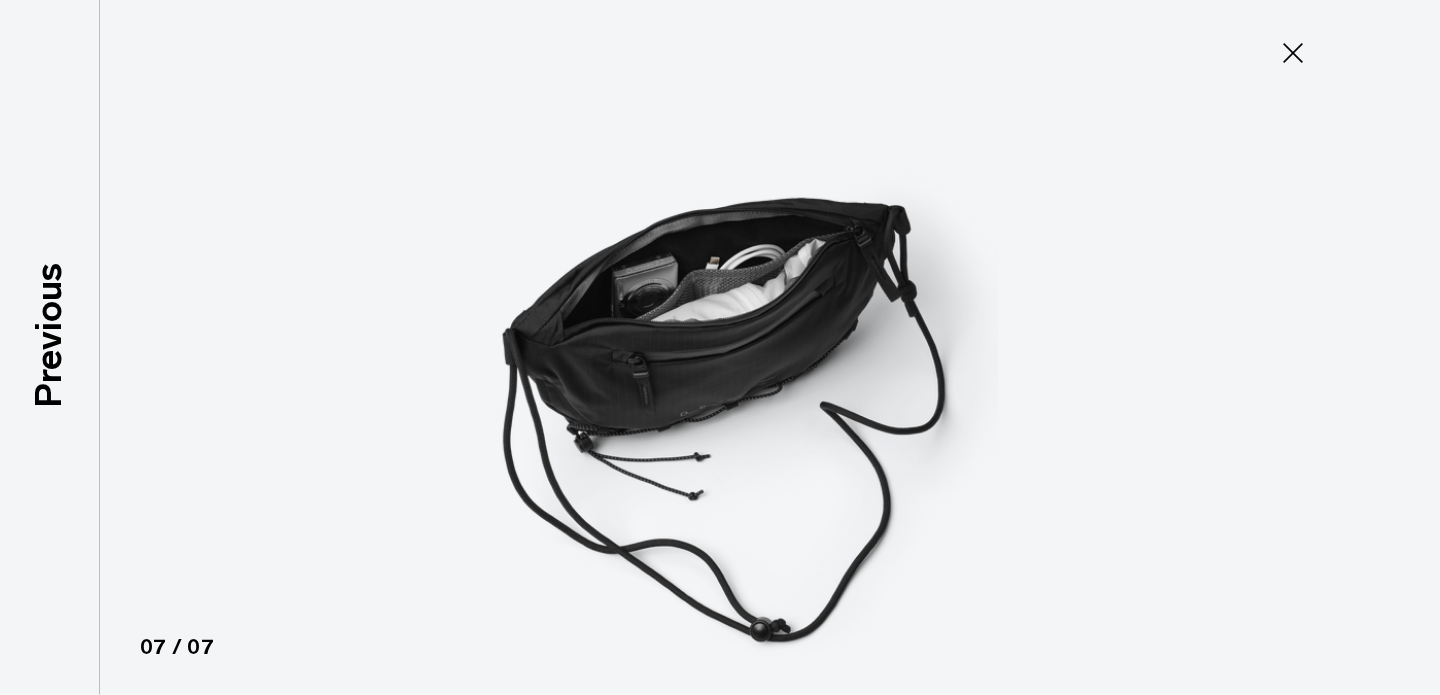 click 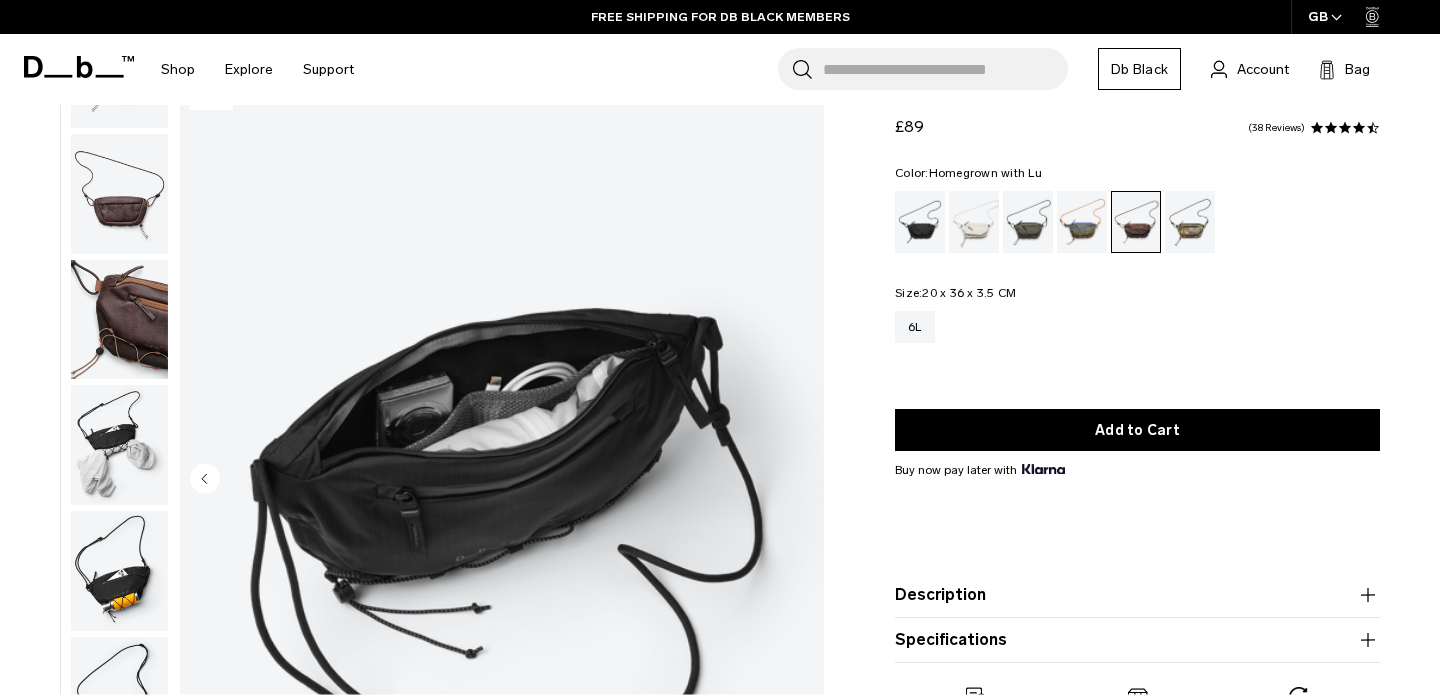 click at bounding box center [119, 320] 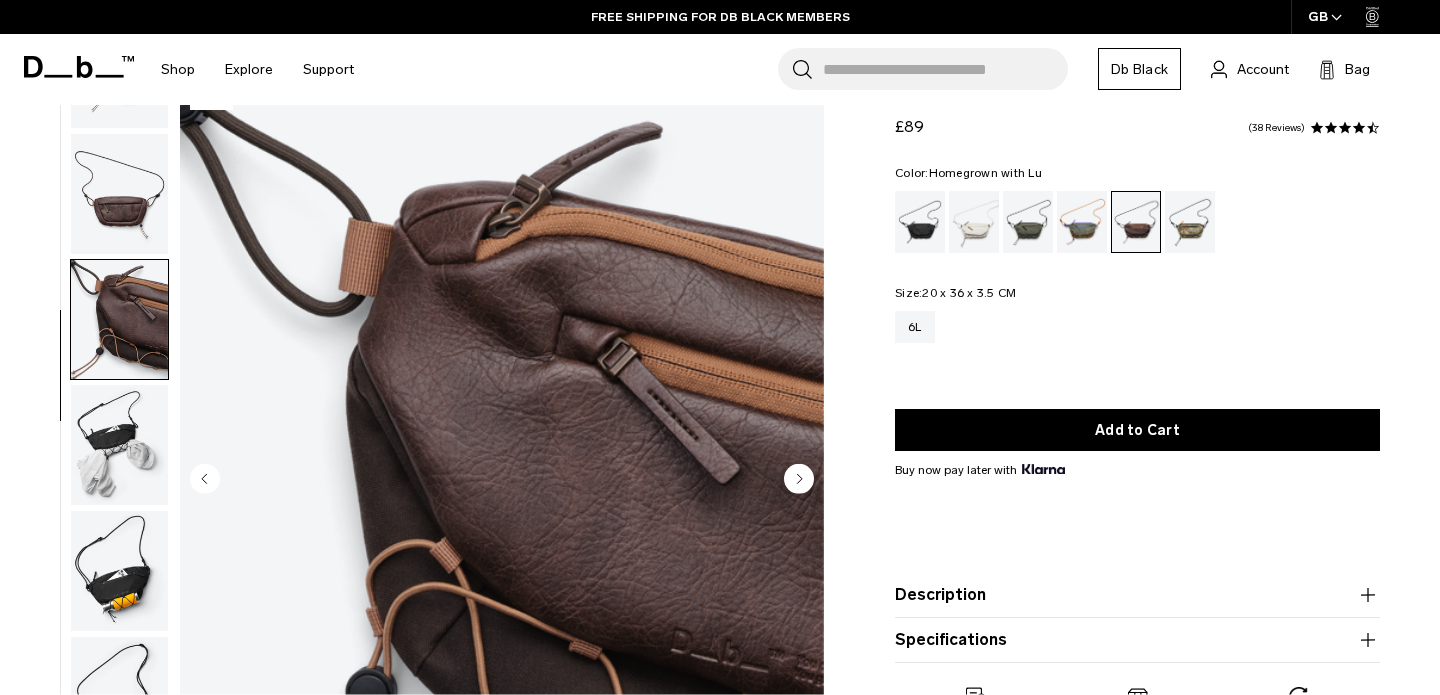 click at bounding box center (119, 194) 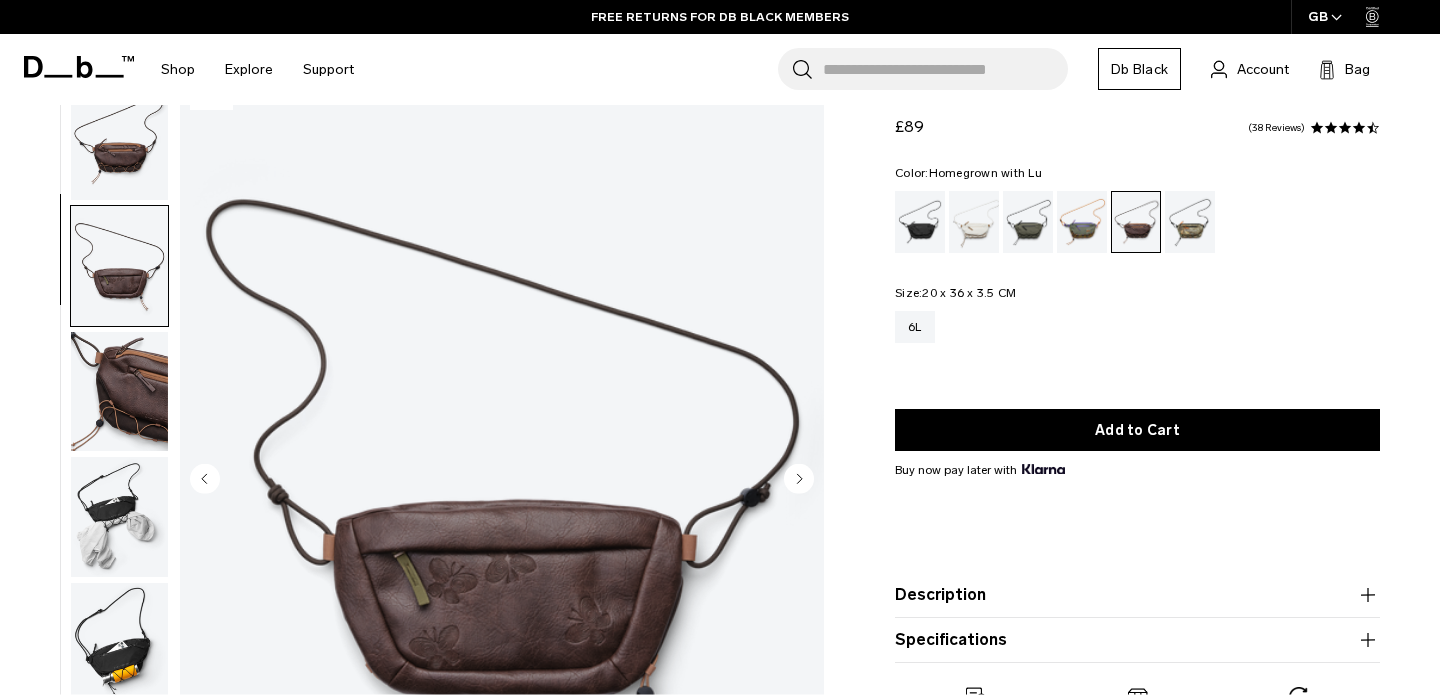 scroll, scrollTop: 1, scrollLeft: 0, axis: vertical 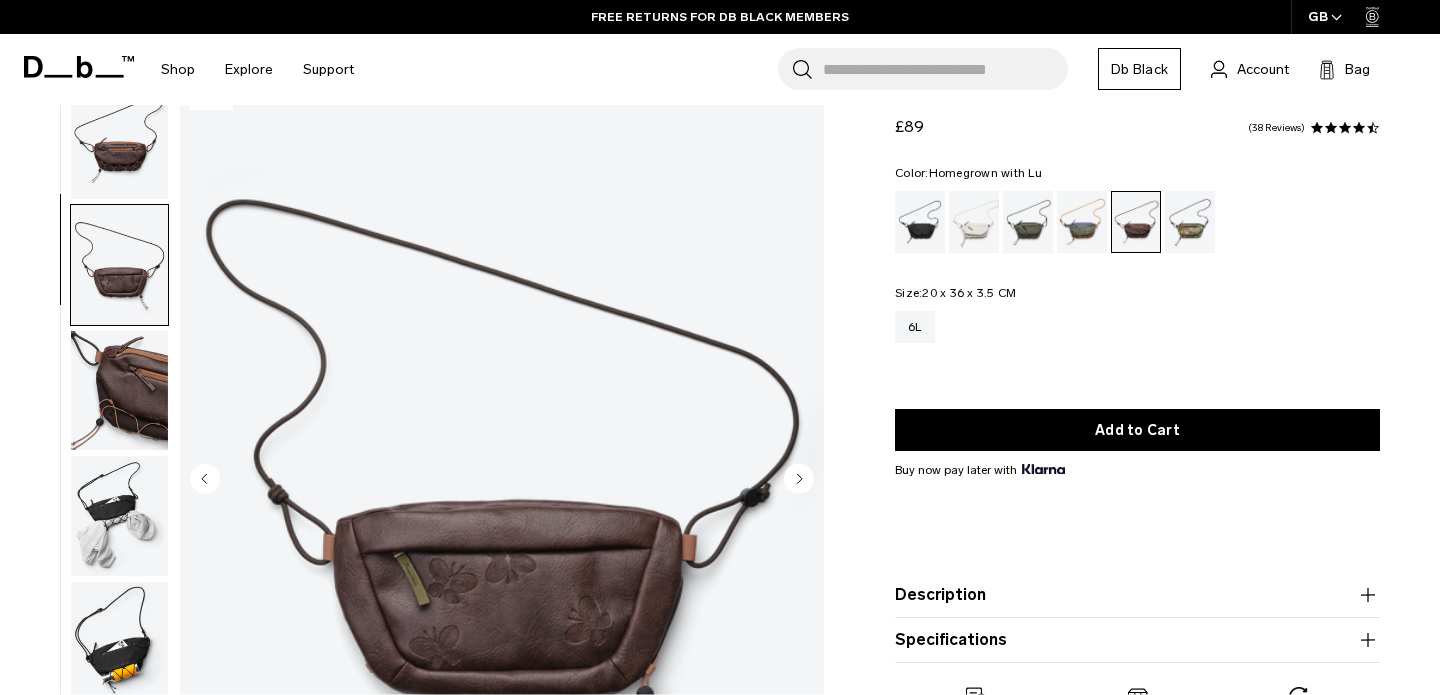 click at bounding box center (119, 139) 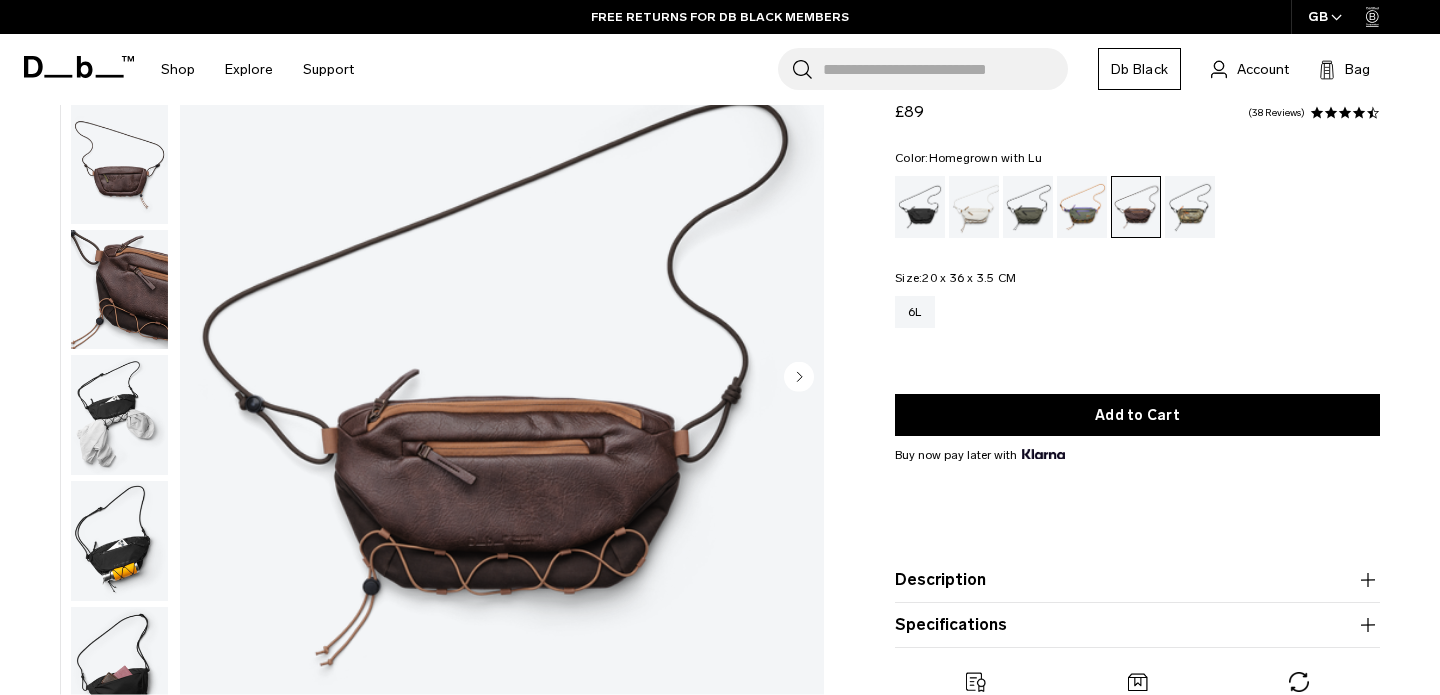 scroll, scrollTop: 178, scrollLeft: 0, axis: vertical 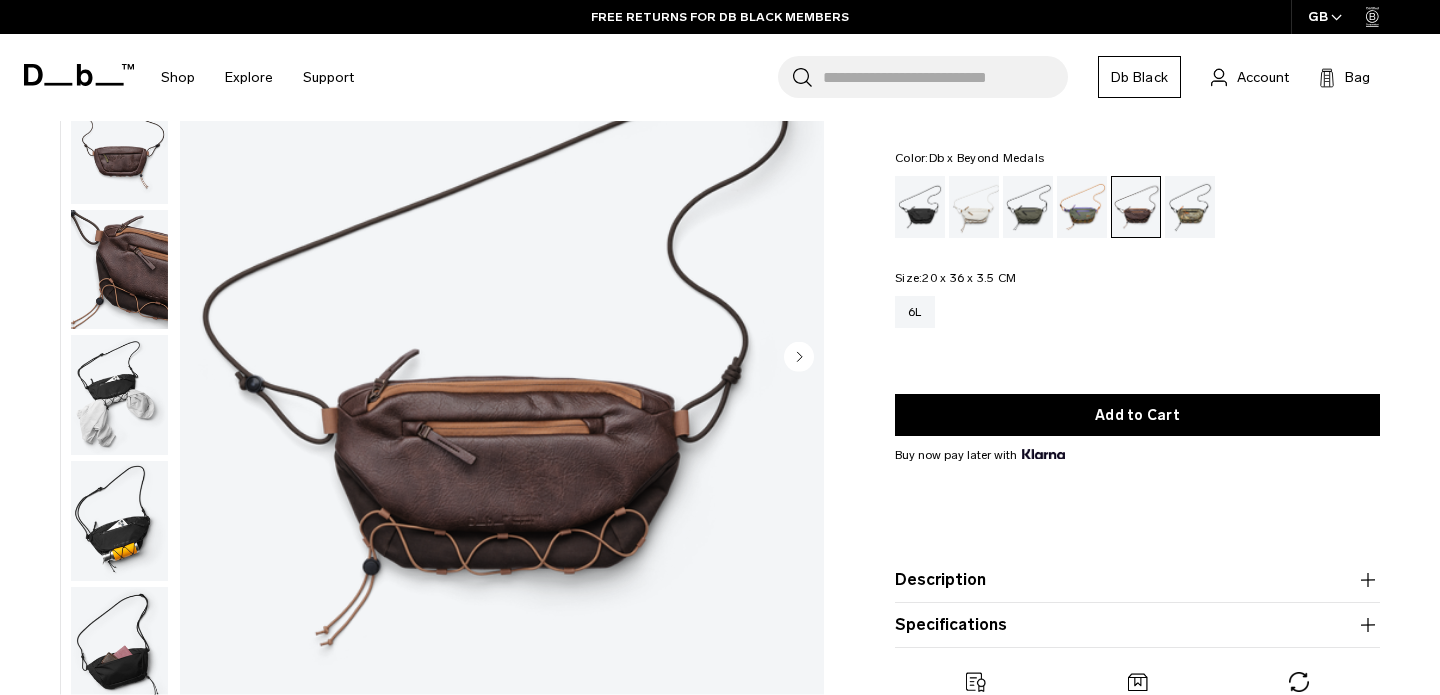 click at bounding box center [1190, 207] 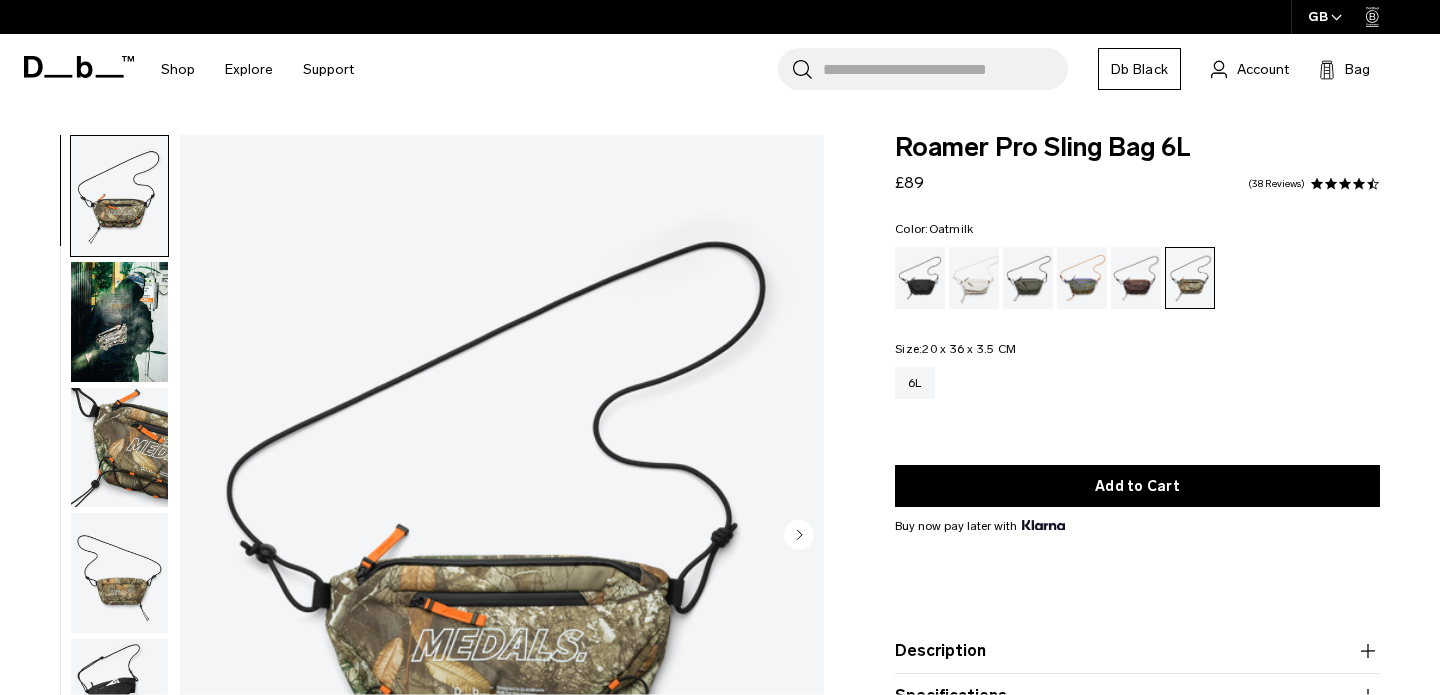 scroll, scrollTop: 0, scrollLeft: 0, axis: both 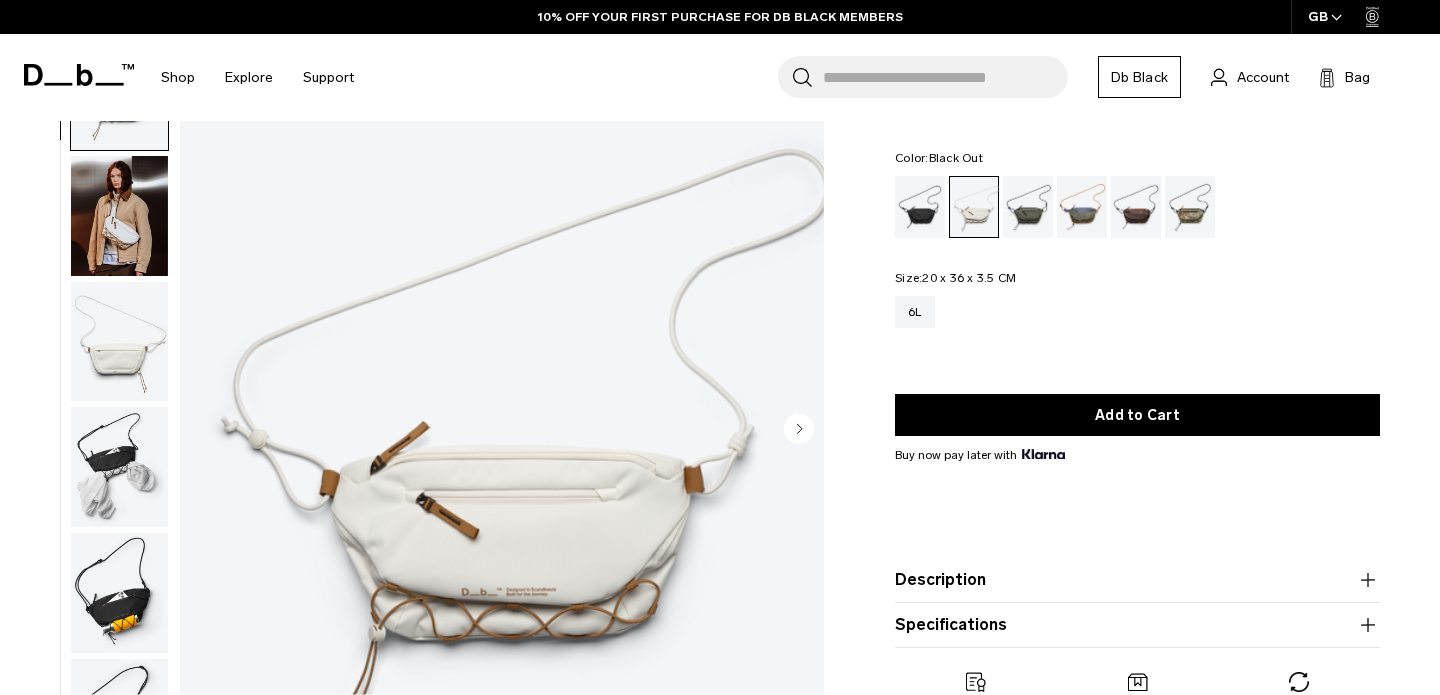 click at bounding box center [920, 207] 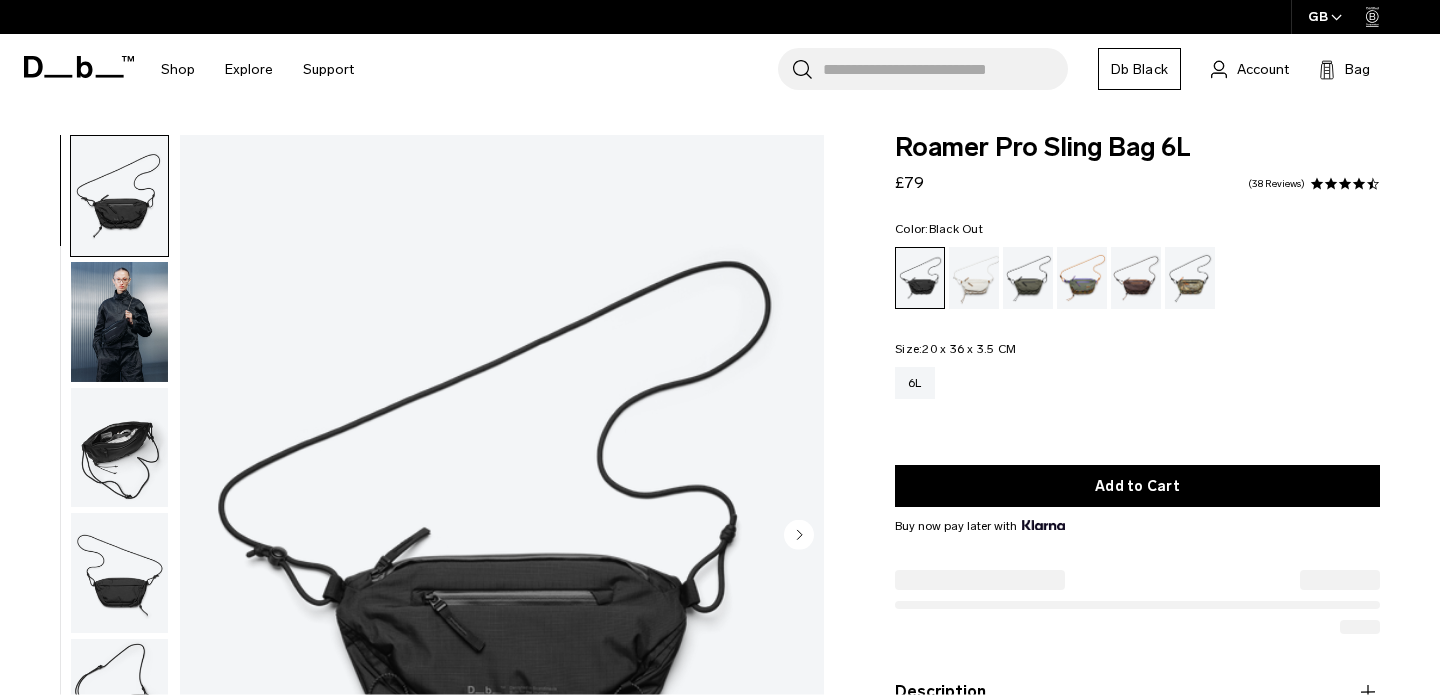 scroll, scrollTop: 0, scrollLeft: 0, axis: both 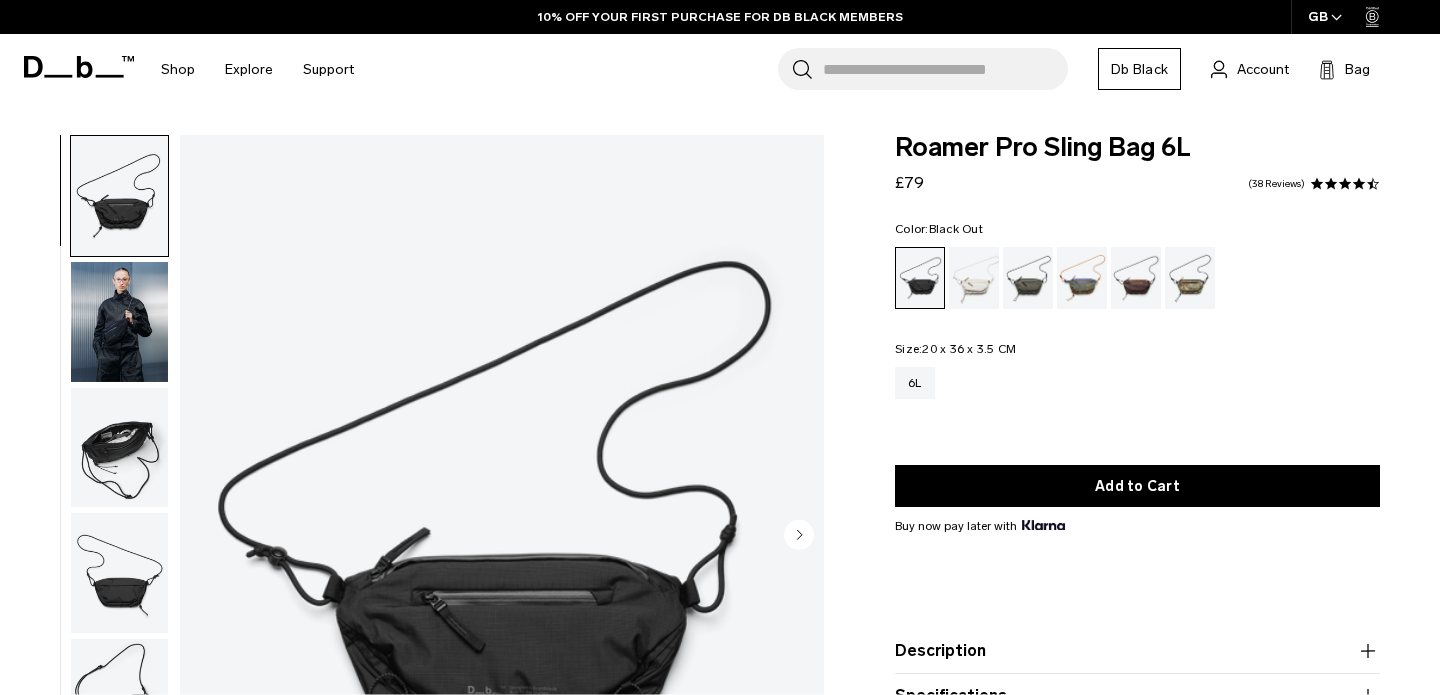 click at bounding box center [119, 322] 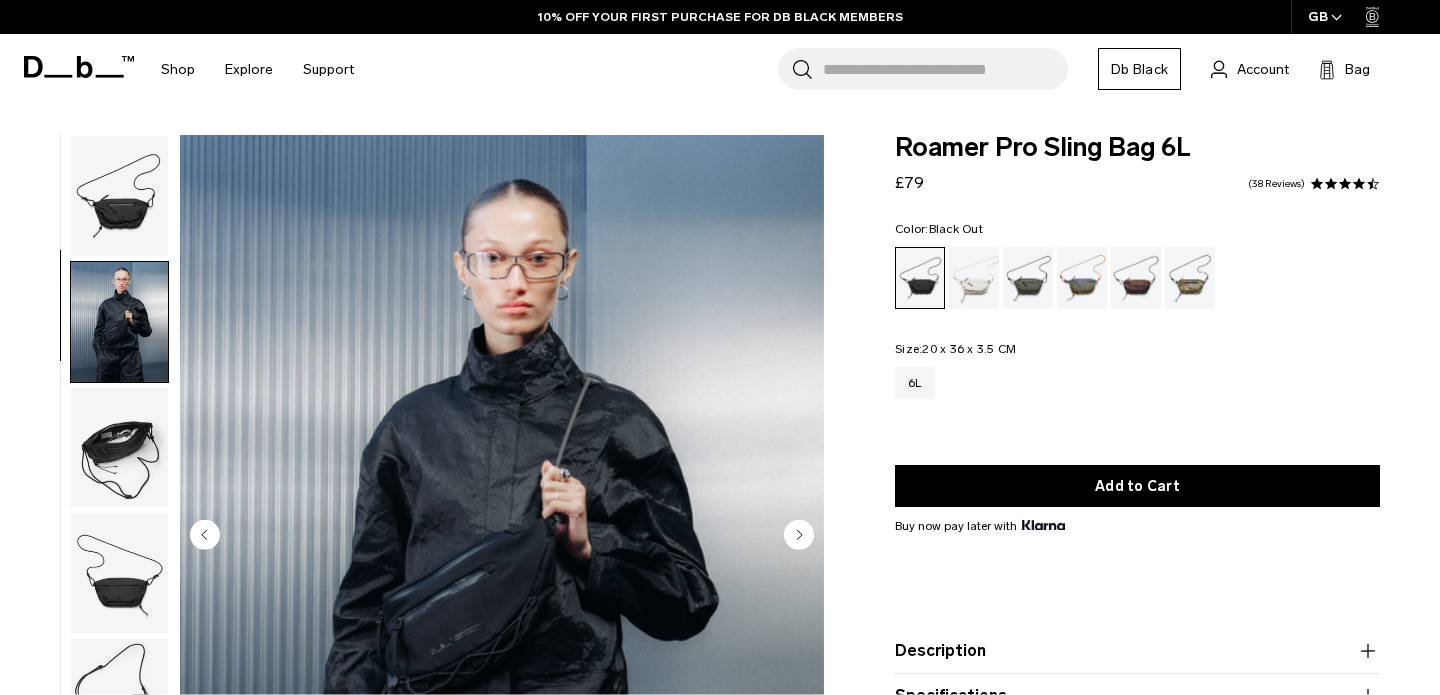 scroll, scrollTop: 72, scrollLeft: 0, axis: vertical 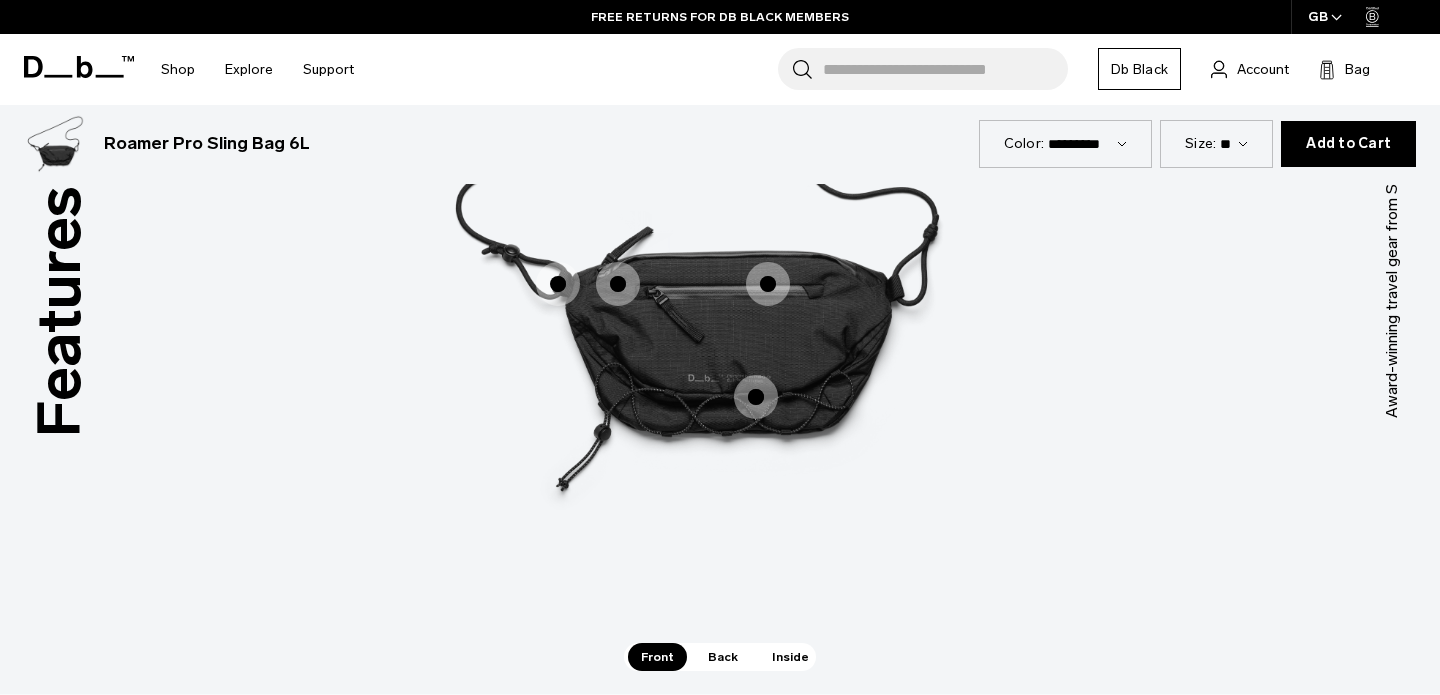 click at bounding box center (618, 284) 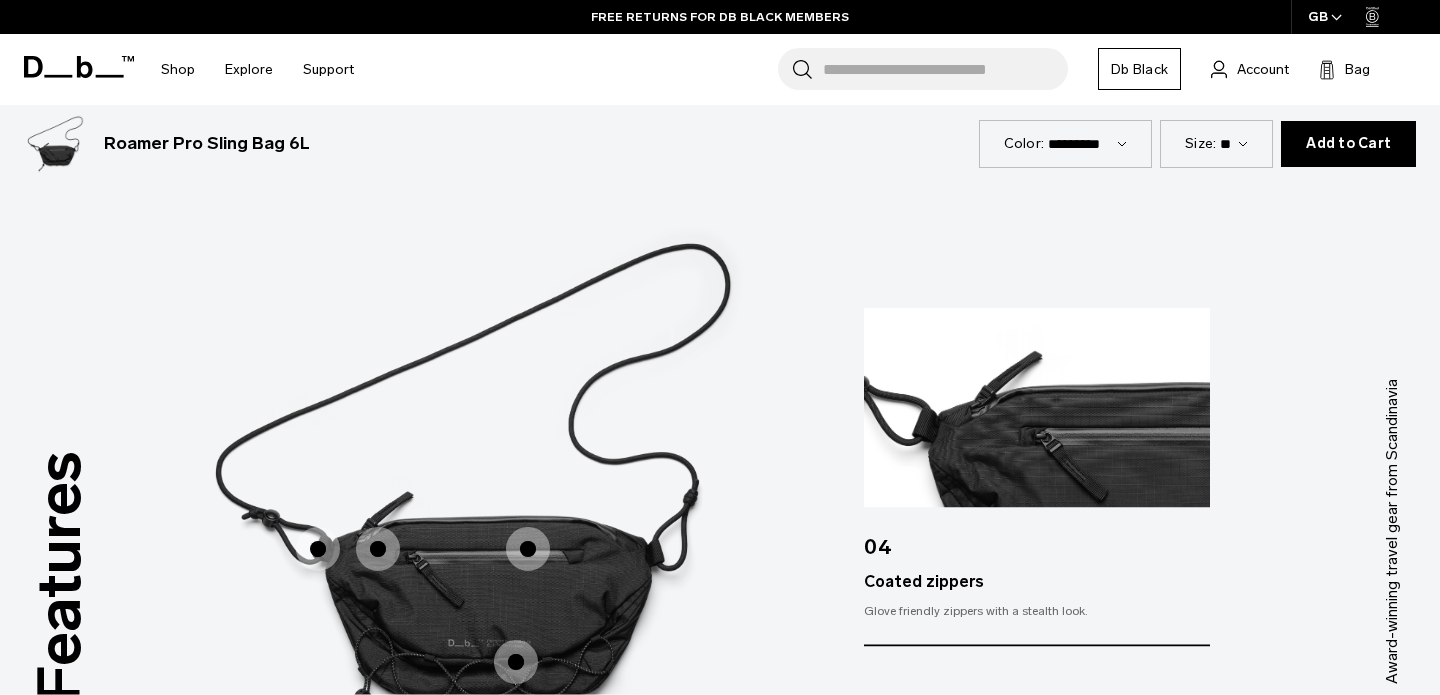 scroll, scrollTop: 2330, scrollLeft: 0, axis: vertical 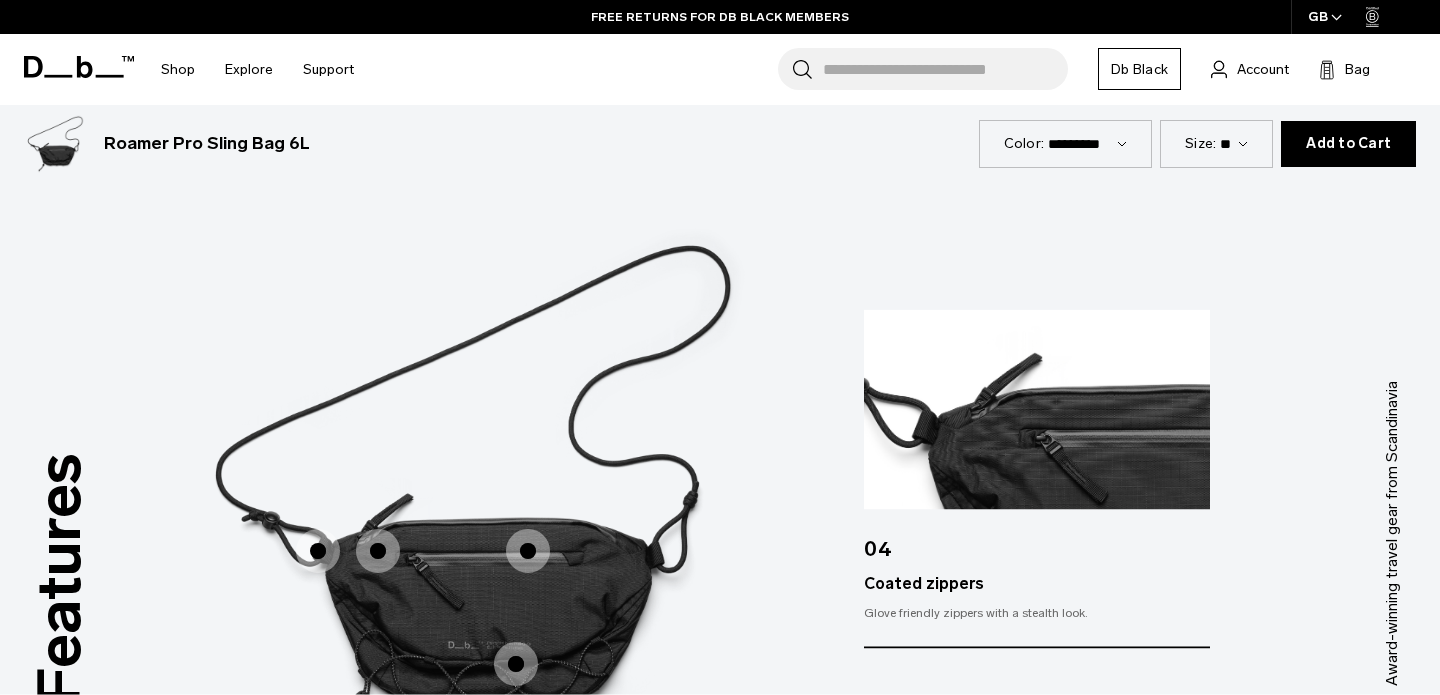 click at bounding box center [528, 551] 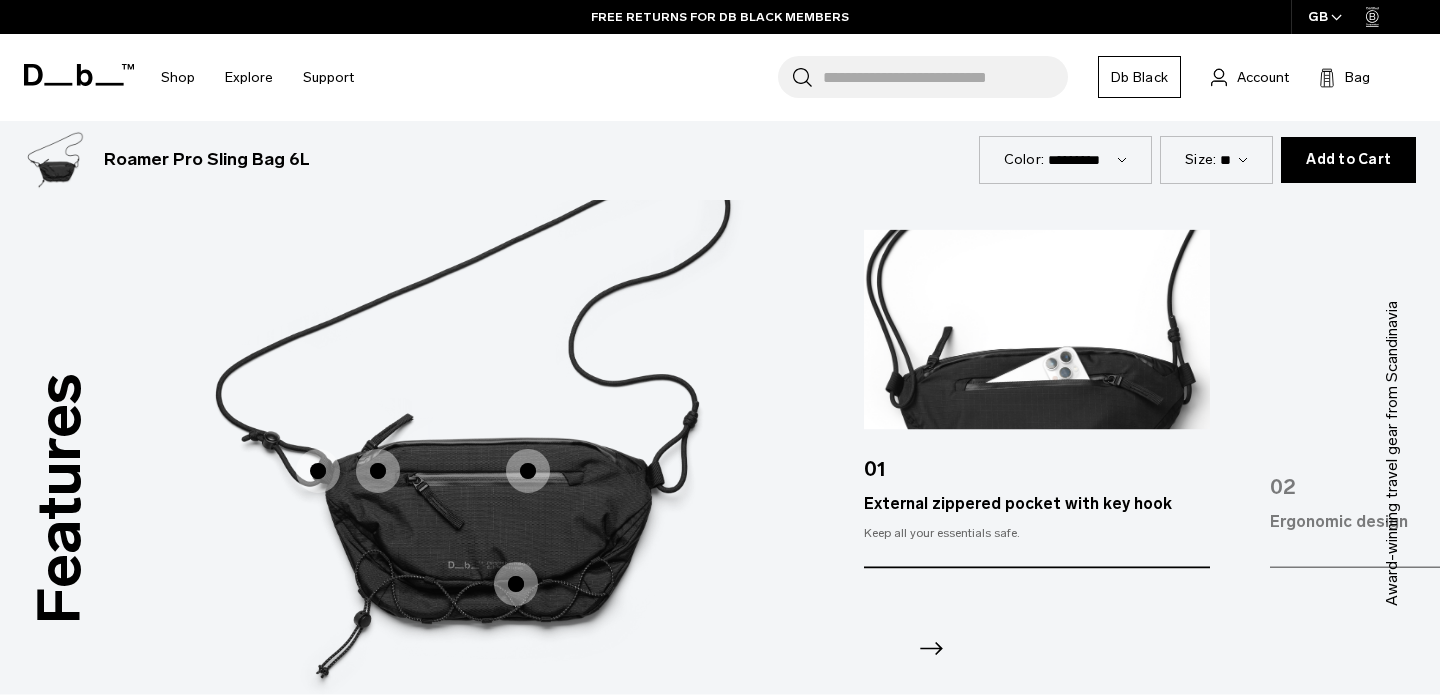 scroll, scrollTop: 2413, scrollLeft: 0, axis: vertical 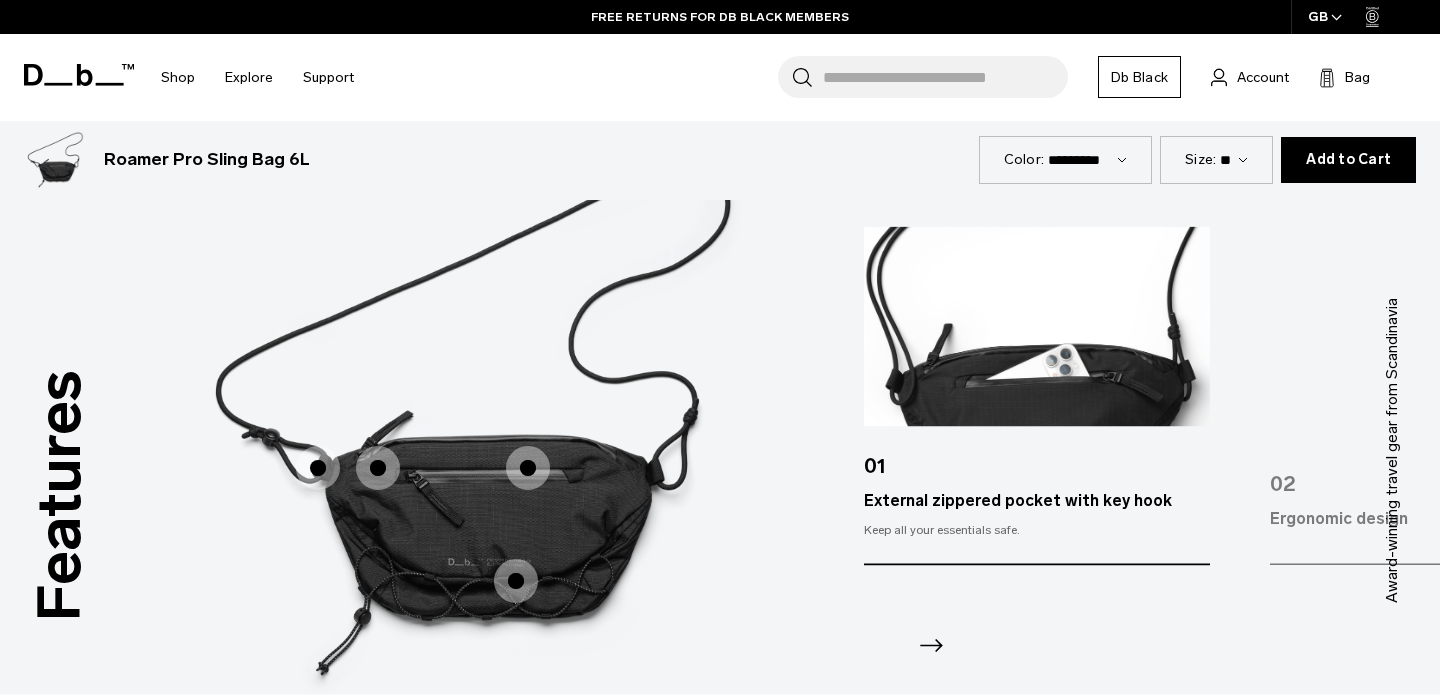 click at bounding box center [516, 581] 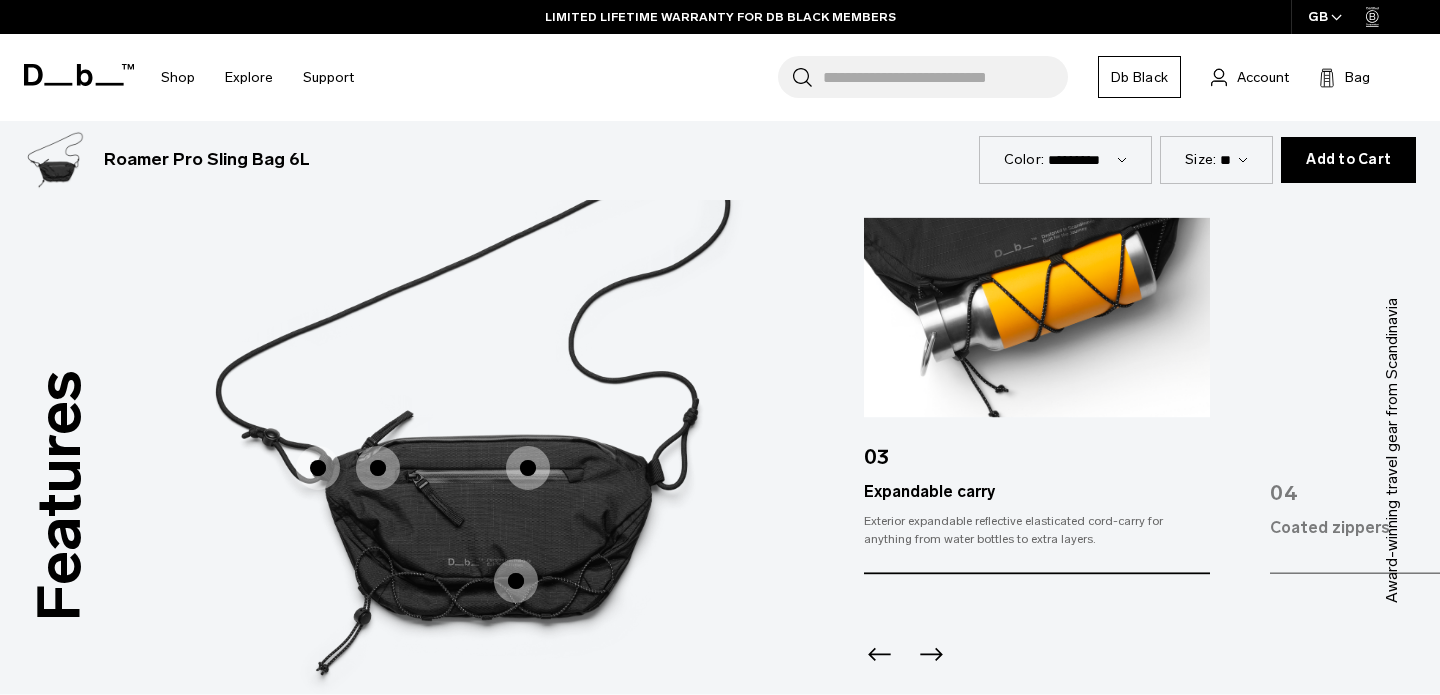 click at bounding box center (318, 468) 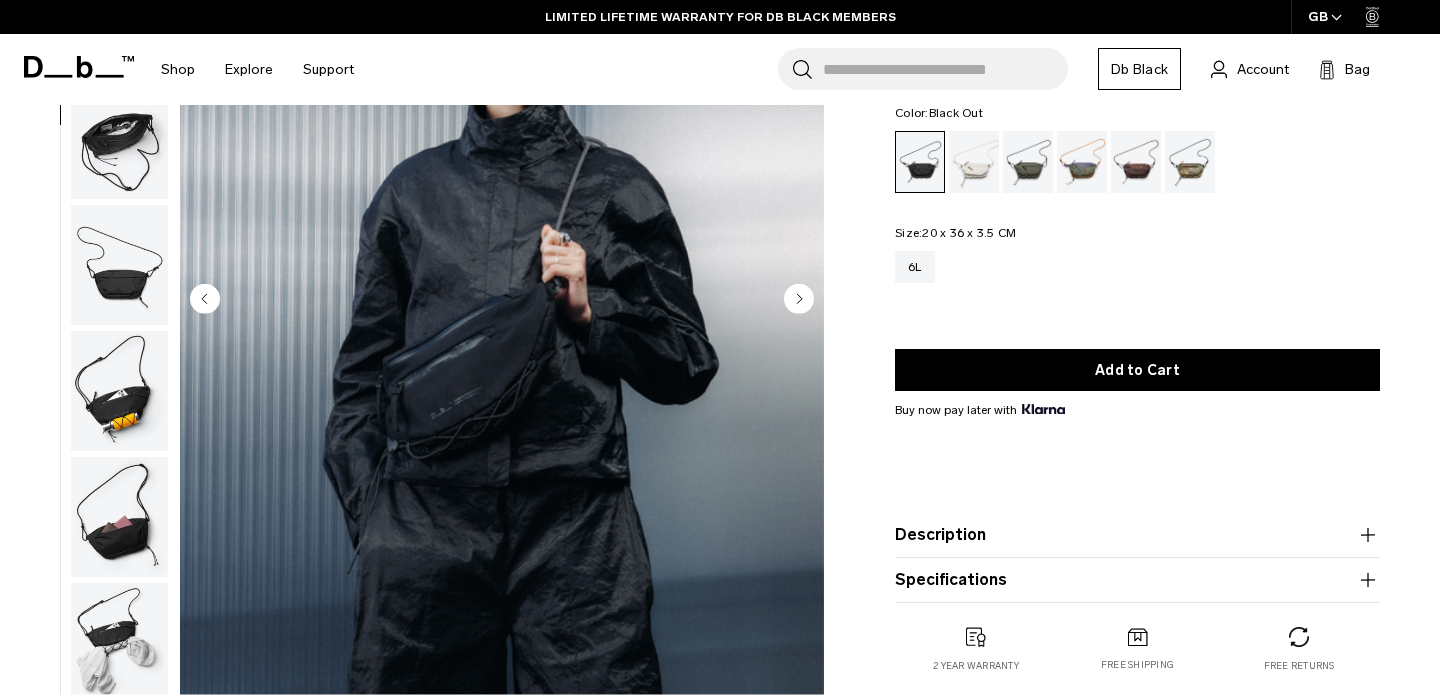 scroll, scrollTop: 233, scrollLeft: 0, axis: vertical 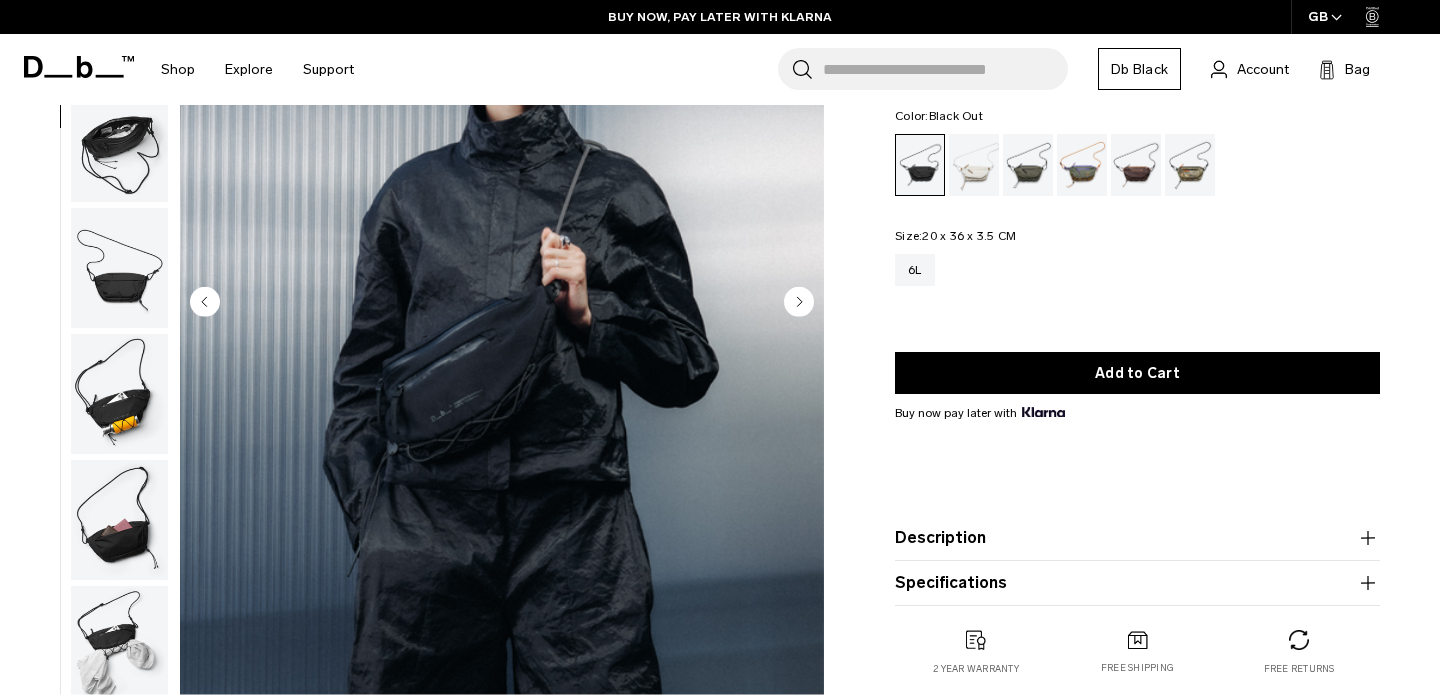 click on "Description" at bounding box center [1137, 538] 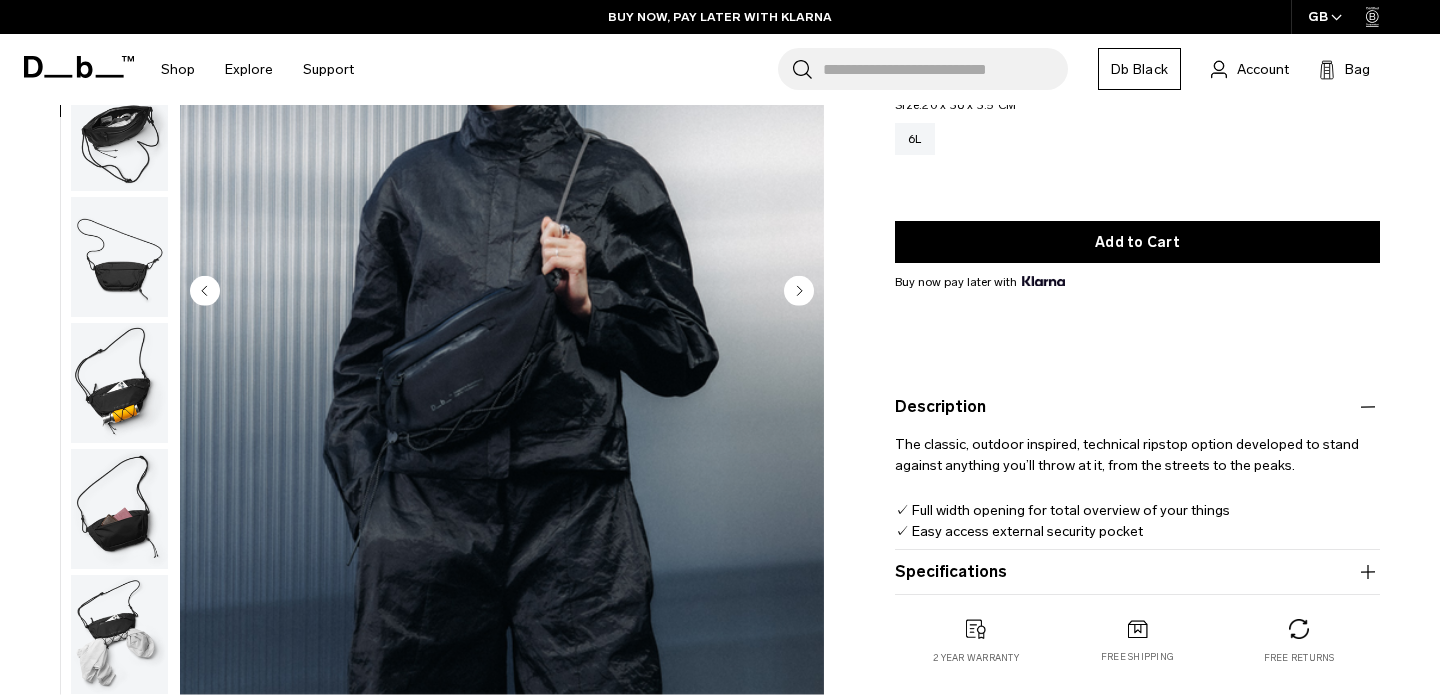 scroll, scrollTop: 245, scrollLeft: 0, axis: vertical 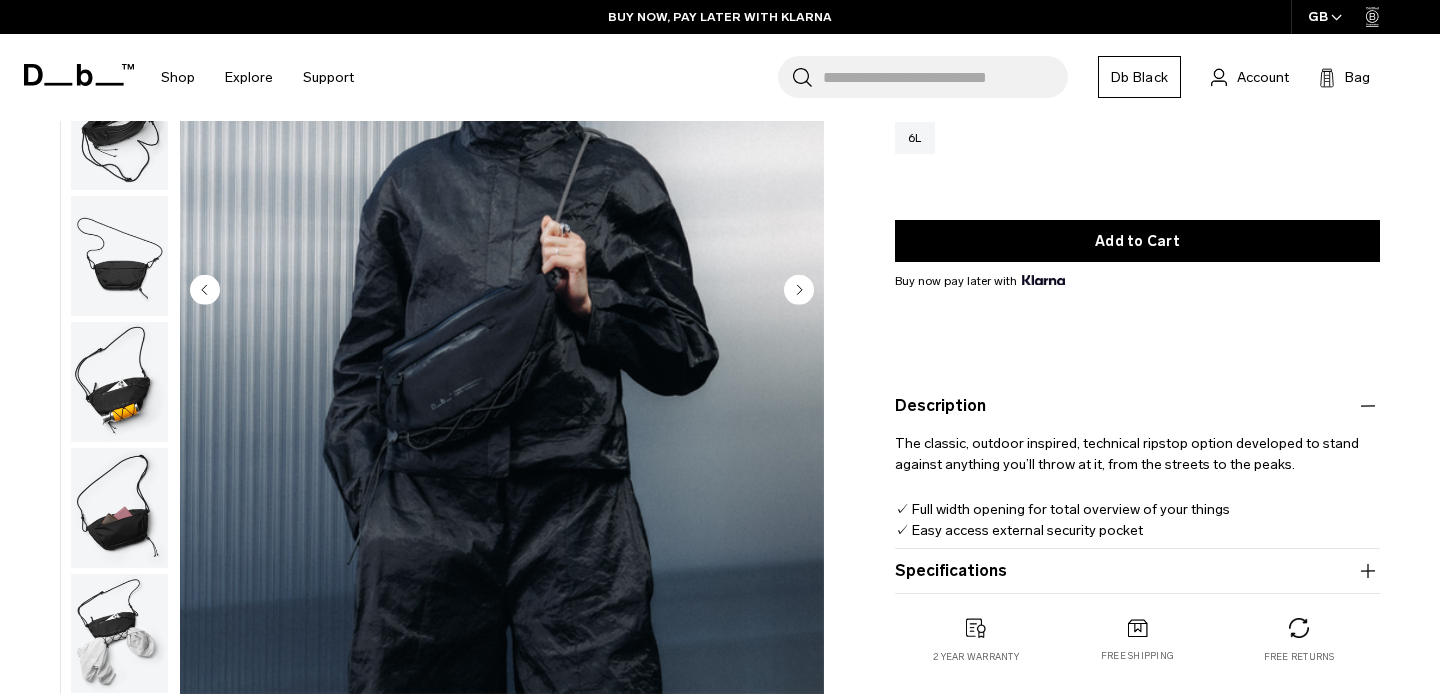click on "Specifications" at bounding box center [1137, 571] 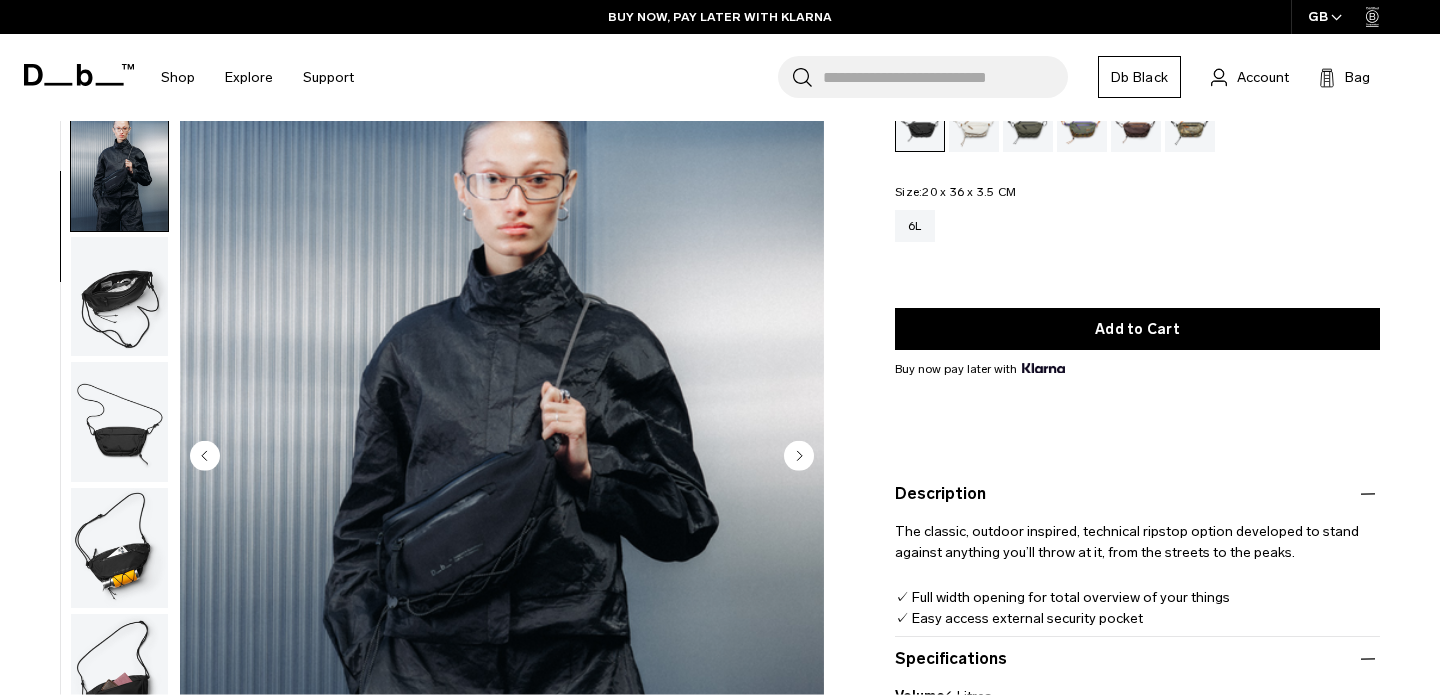 scroll, scrollTop: 0, scrollLeft: 0, axis: both 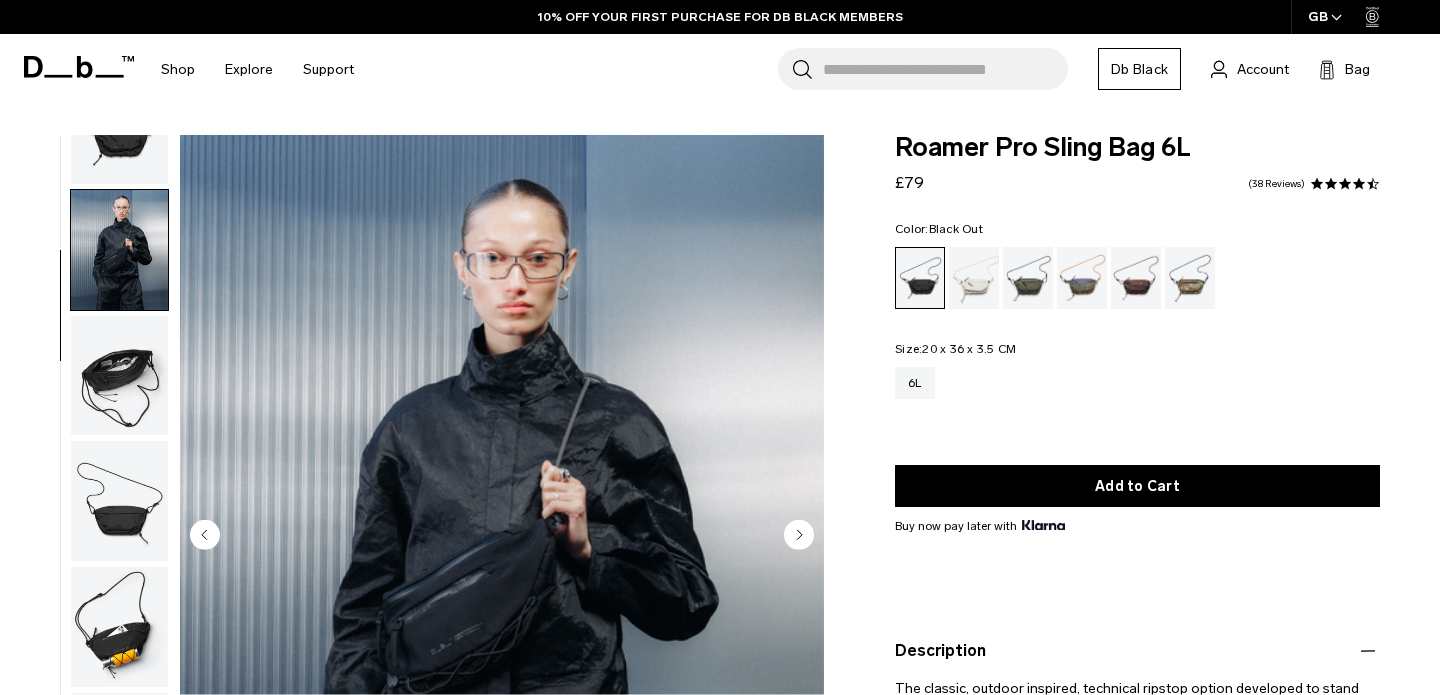 type 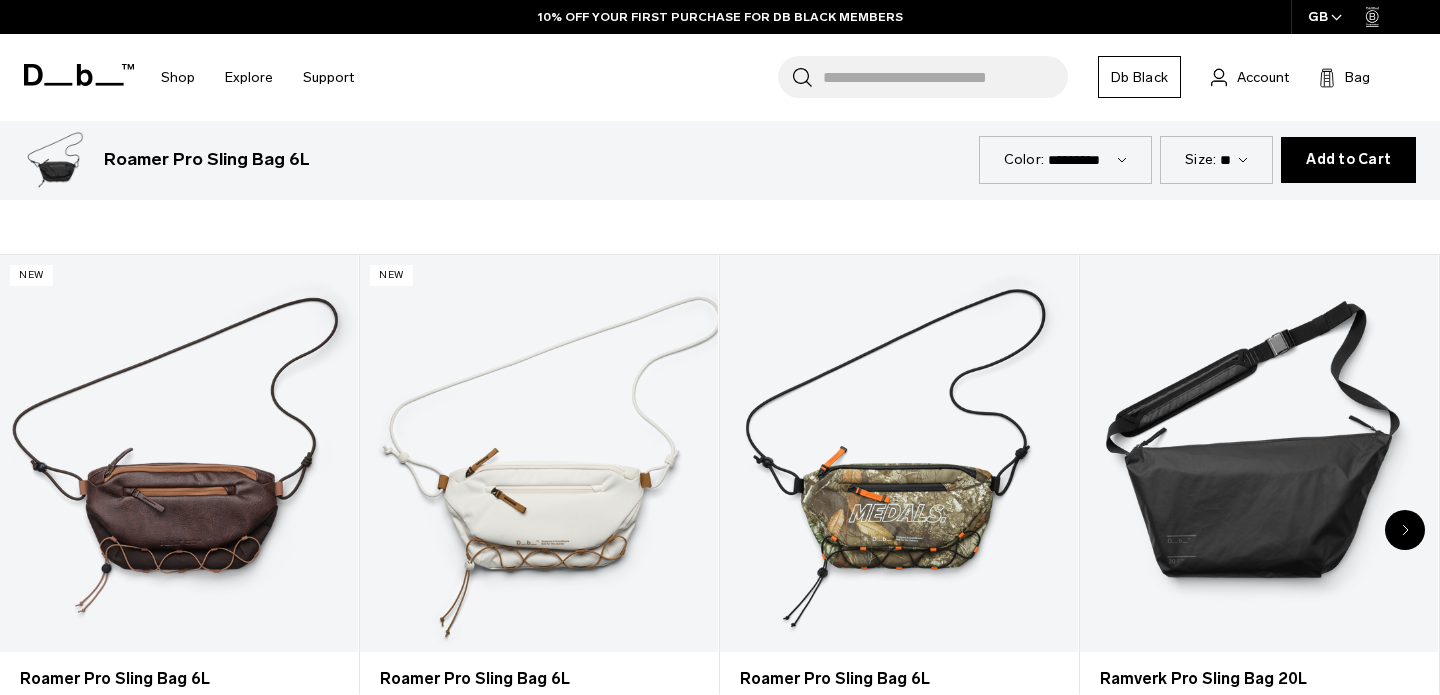 scroll, scrollTop: 941, scrollLeft: 0, axis: vertical 